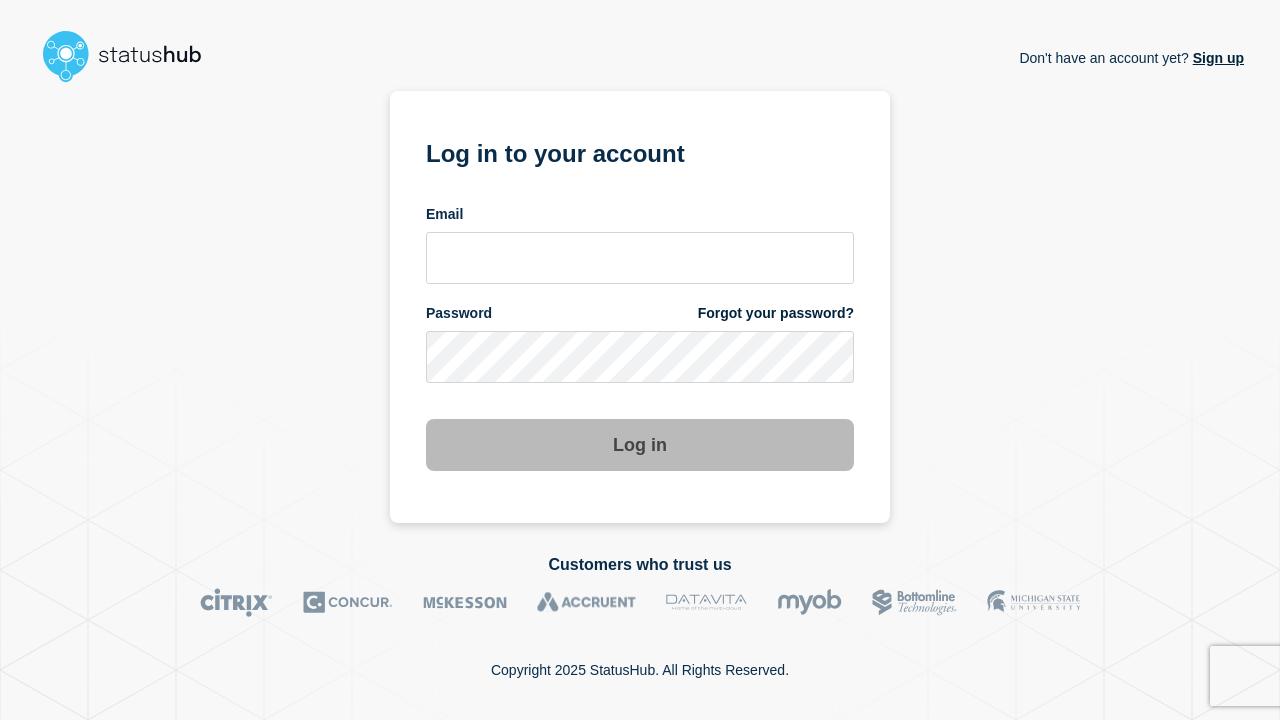 scroll, scrollTop: 0, scrollLeft: 0, axis: both 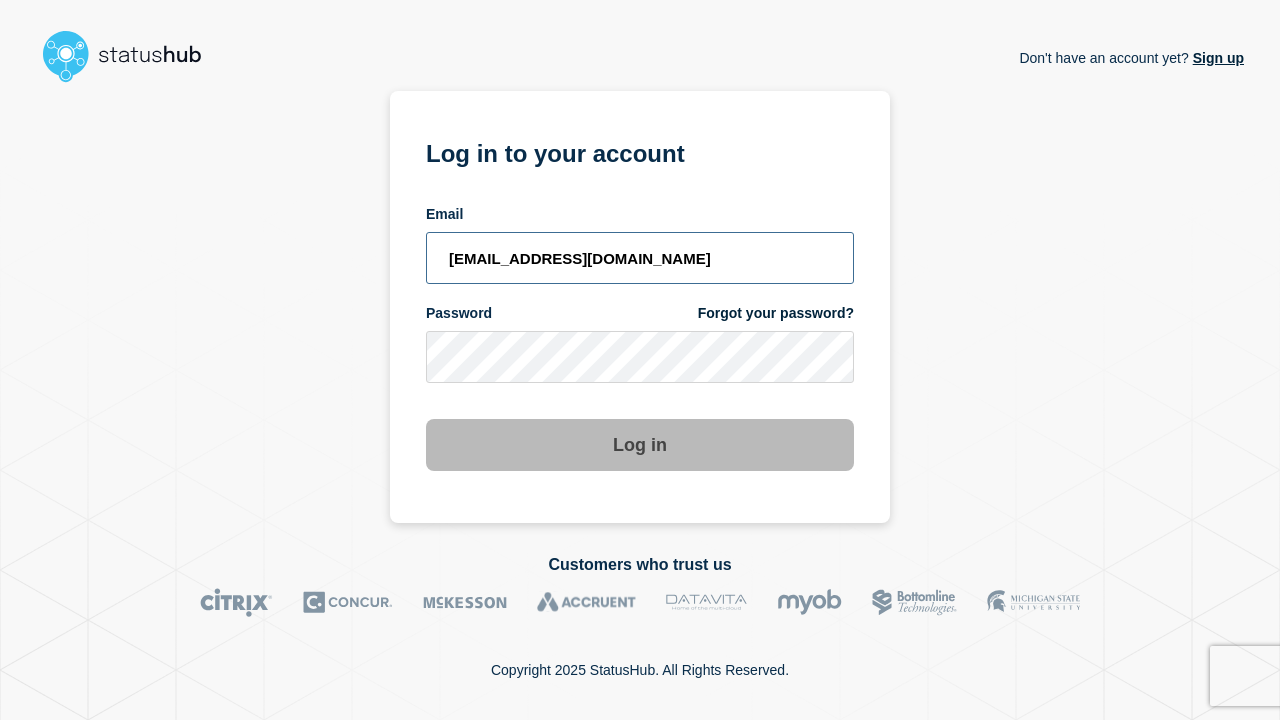type on "[EMAIL_ADDRESS][DOMAIN_NAME]" 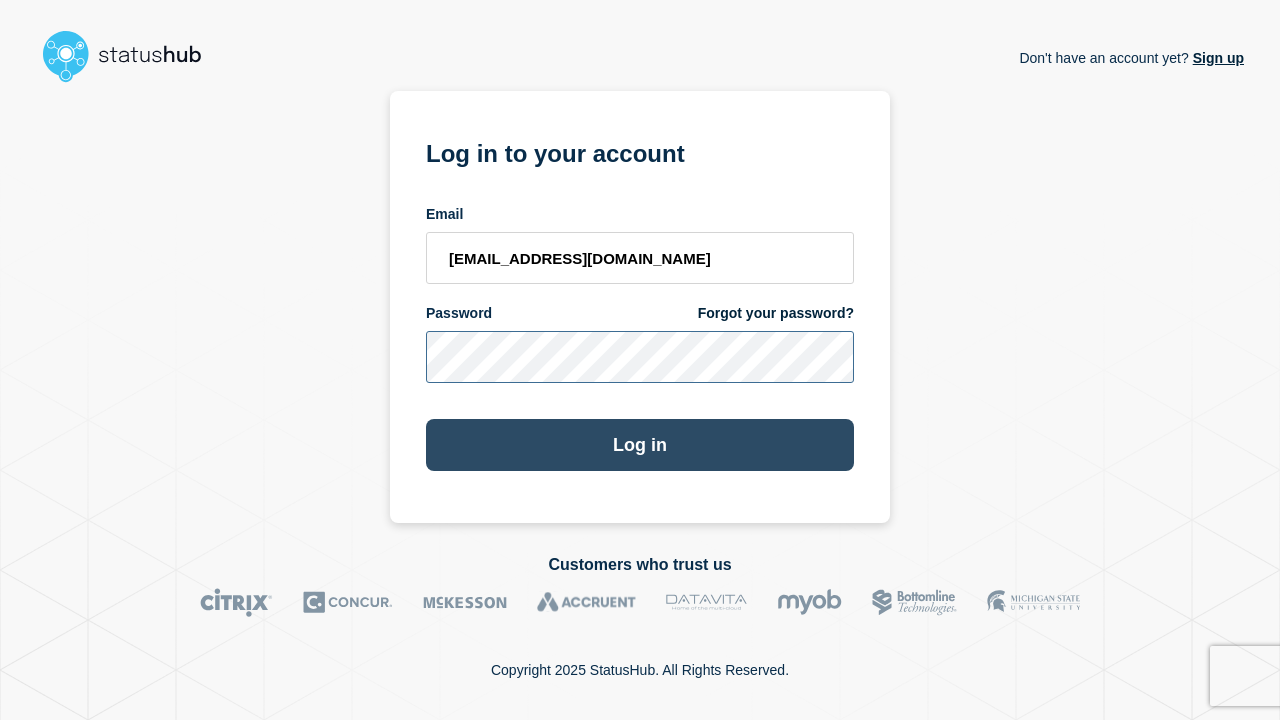 click on "Log in" at bounding box center (640, 445) 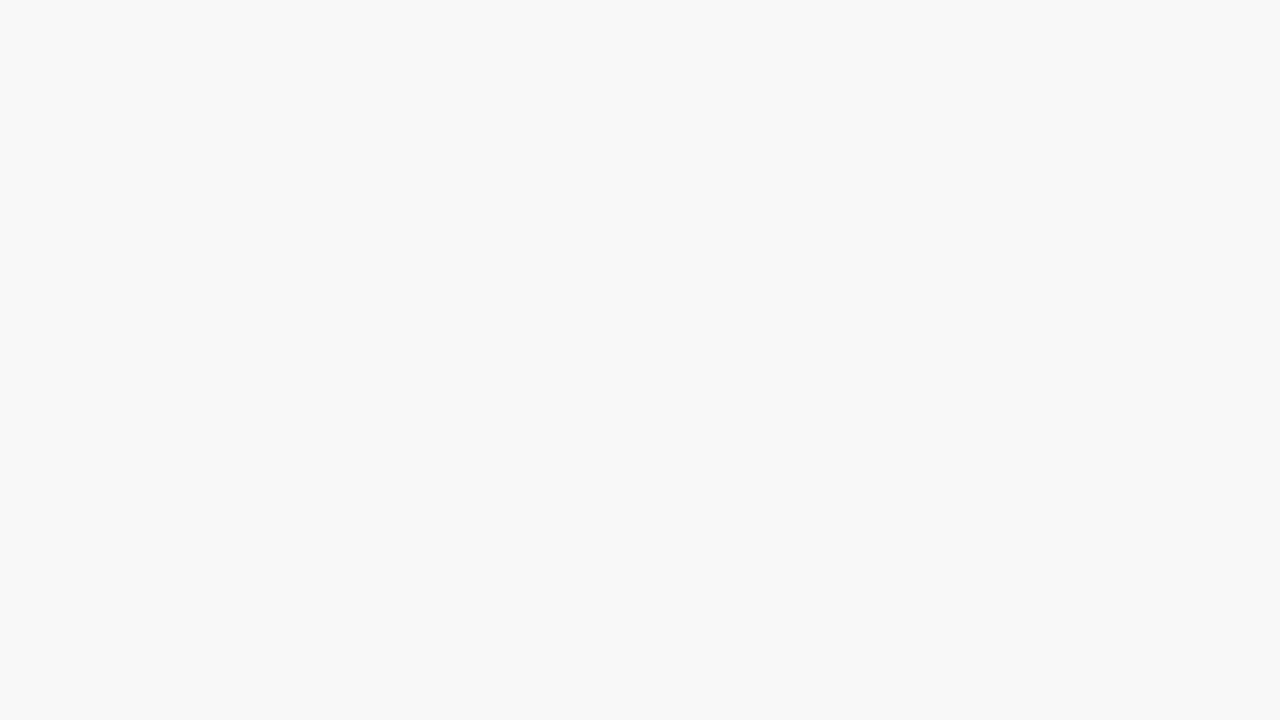 scroll, scrollTop: 0, scrollLeft: 0, axis: both 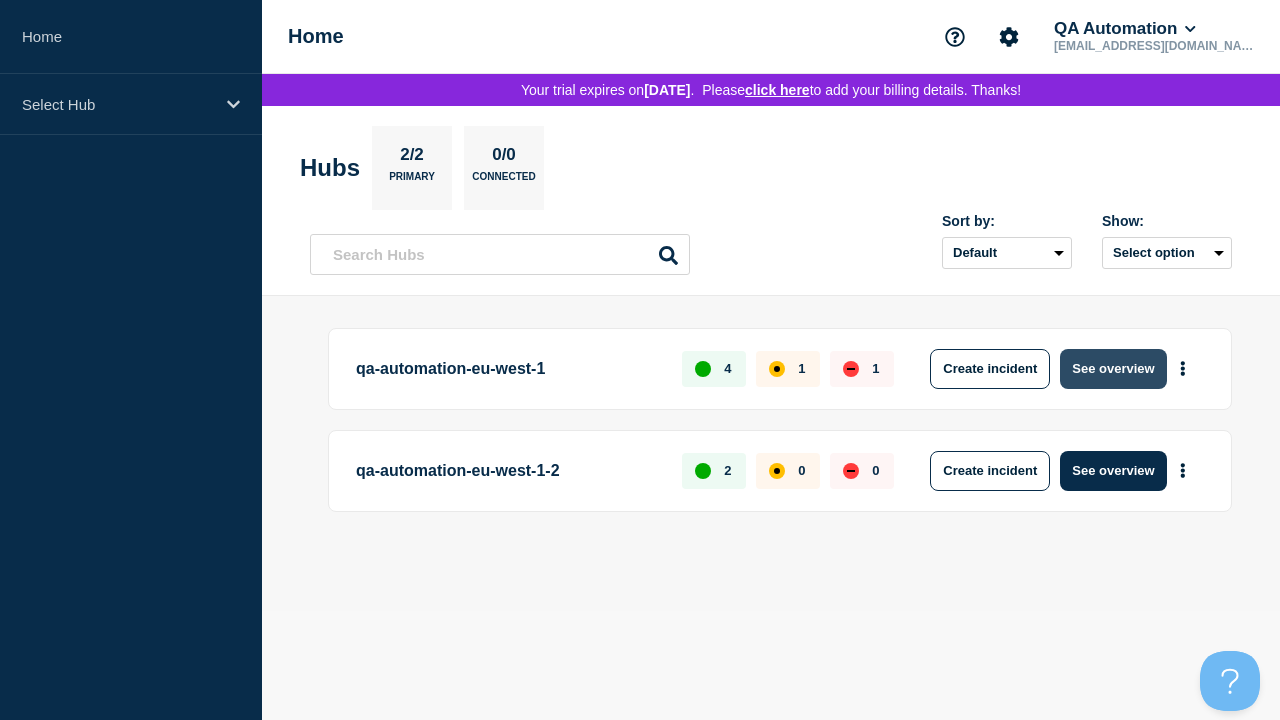 click on "See overview" at bounding box center (1113, 369) 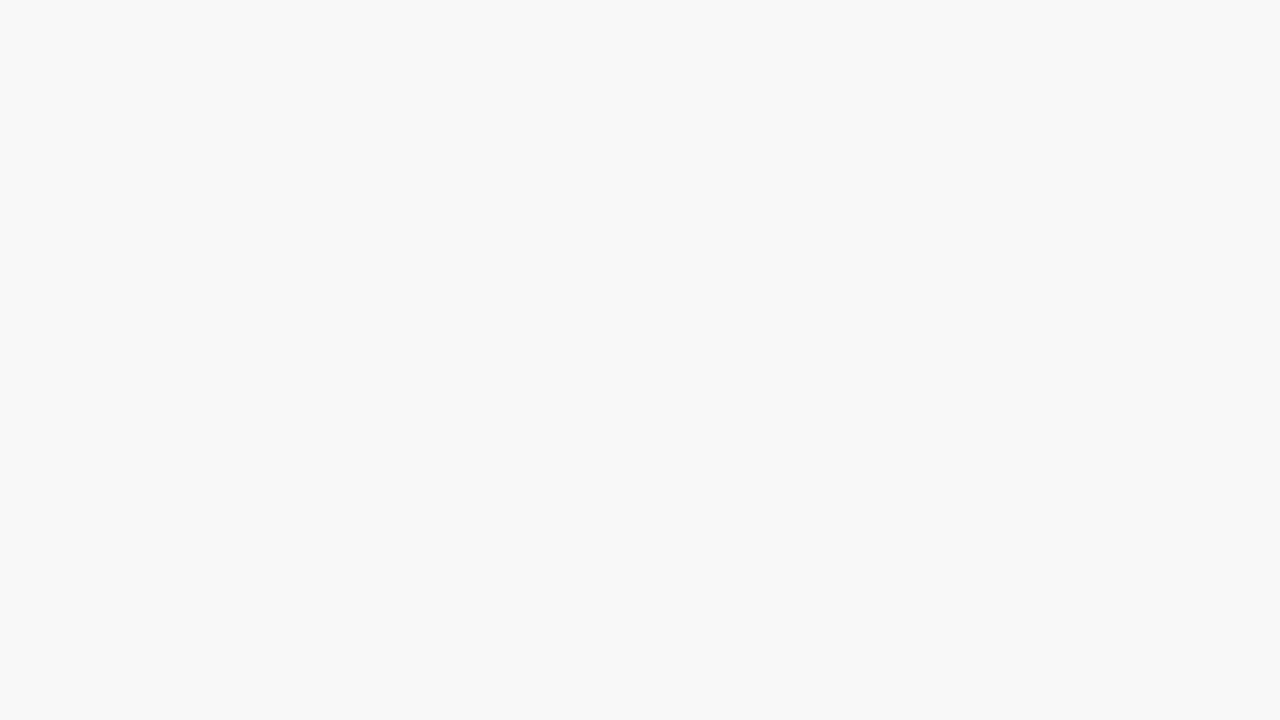 scroll, scrollTop: 0, scrollLeft: 0, axis: both 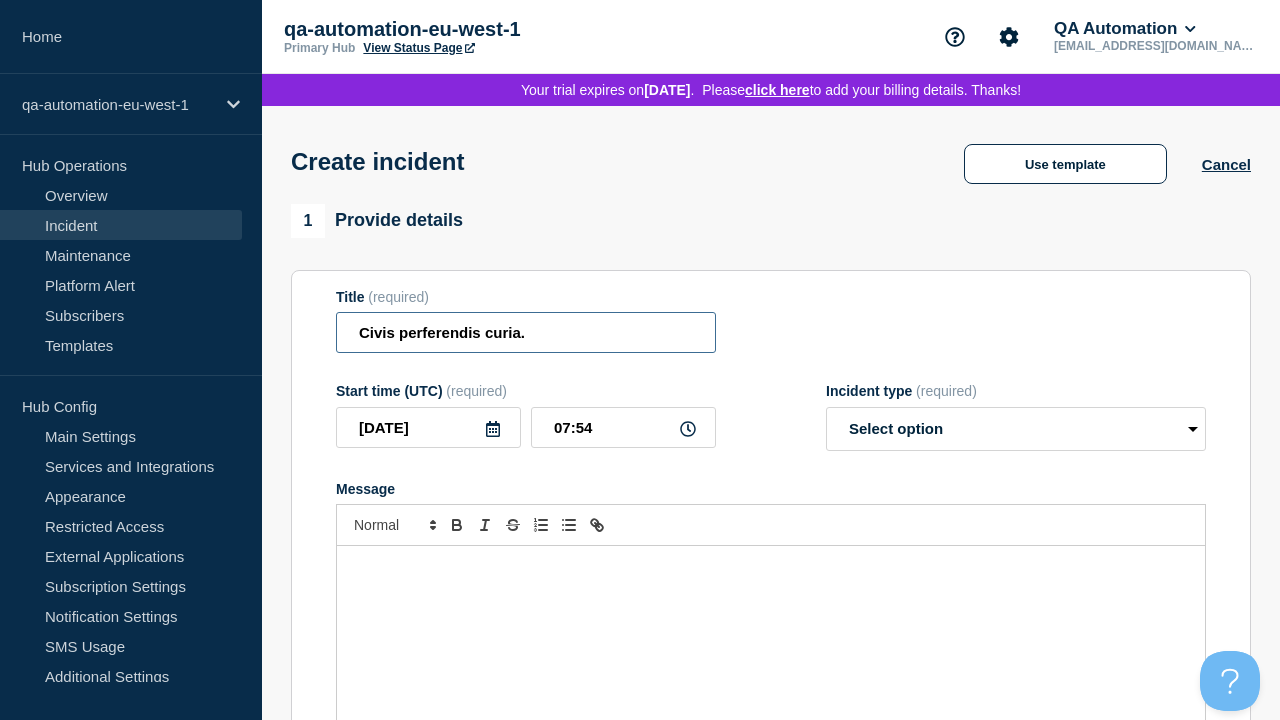 type on "Civis perferendis curia." 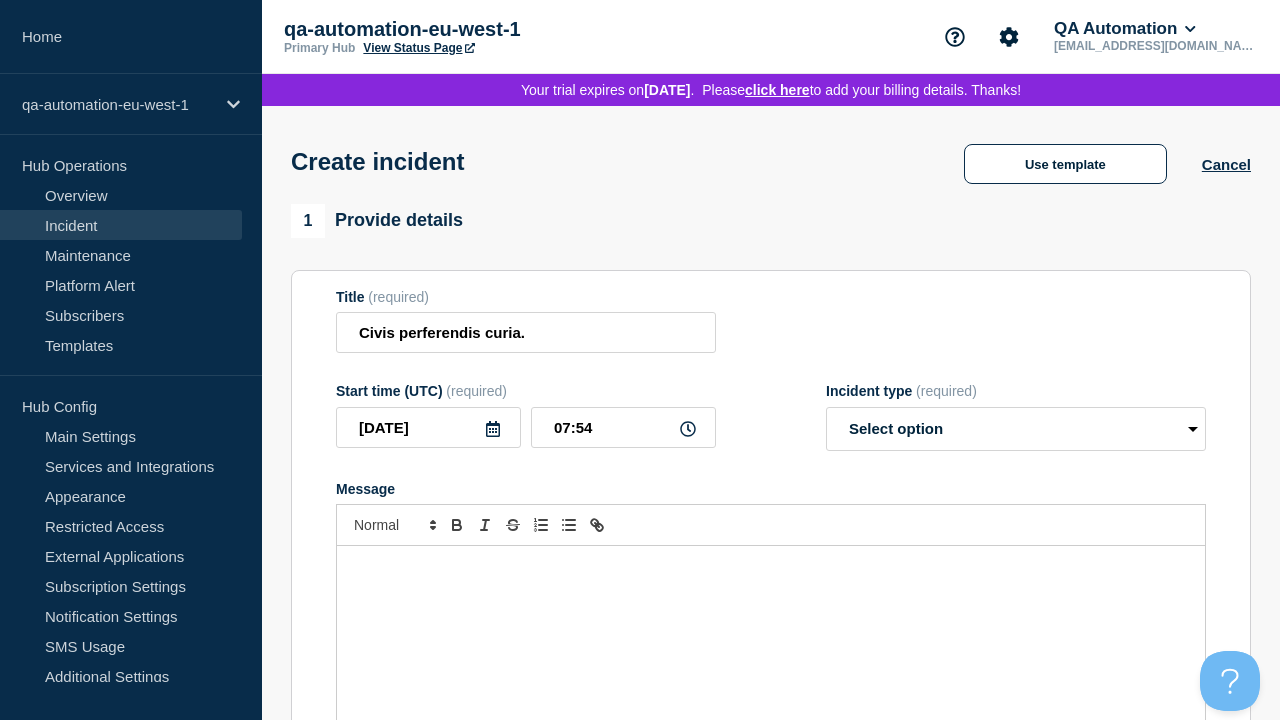 click at bounding box center [771, 666] 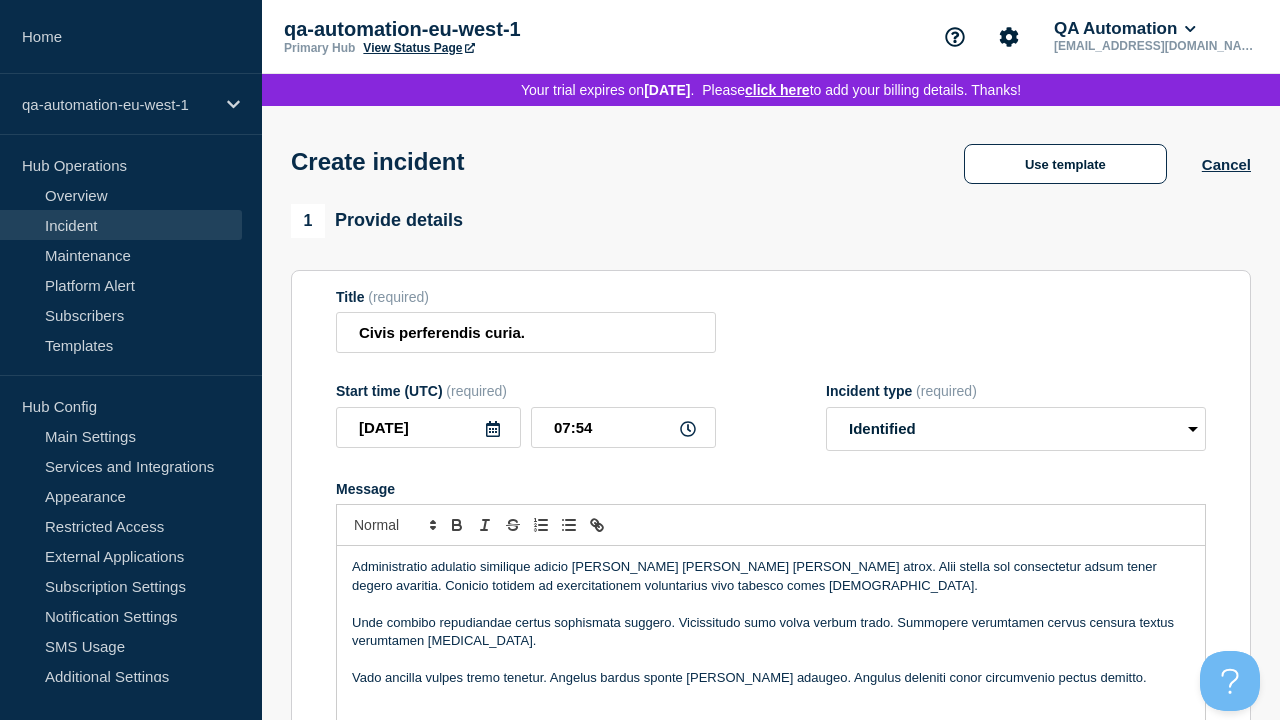 scroll, scrollTop: 669, scrollLeft: 0, axis: vertical 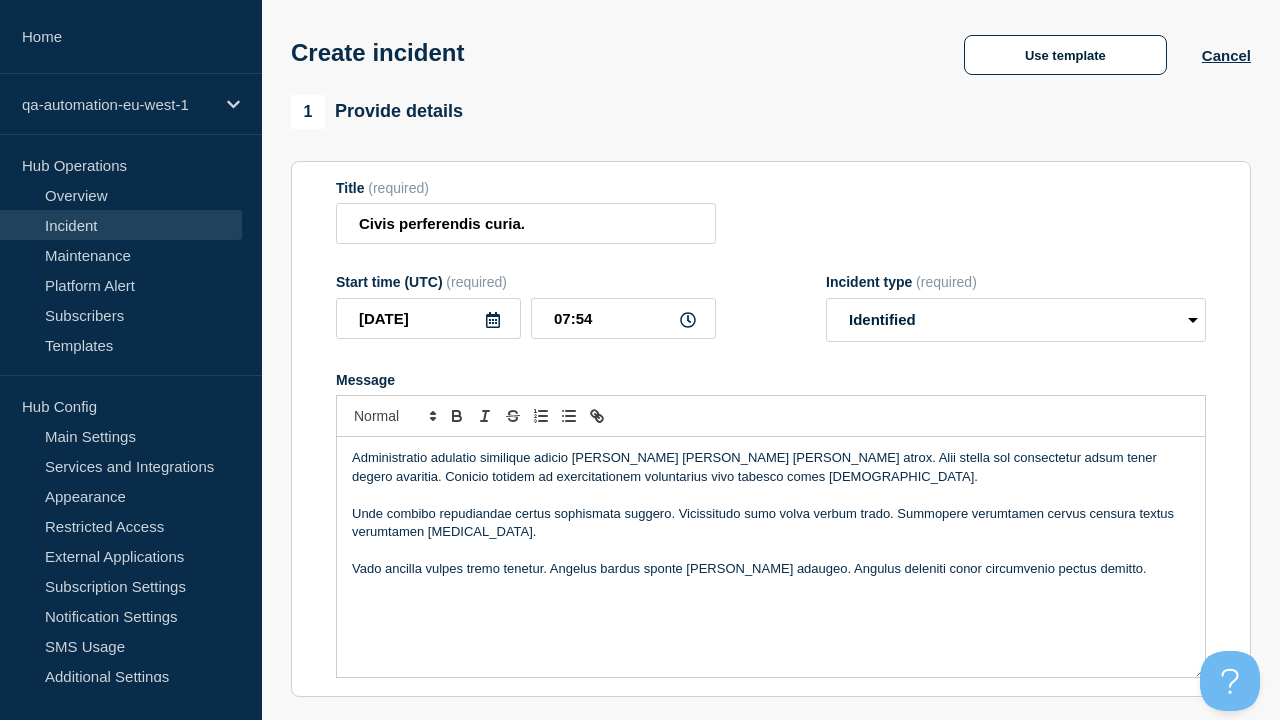 click on "Select Services" at bounding box center [770, 897] 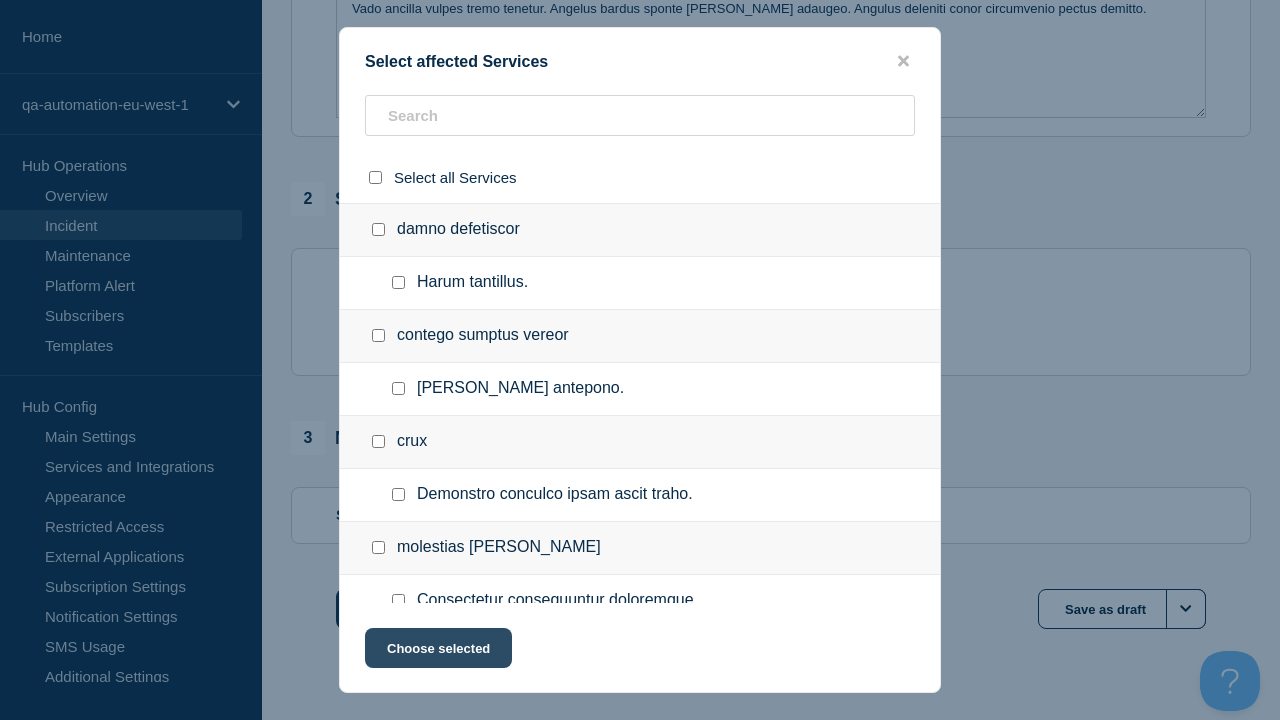 click at bounding box center (398, 759) 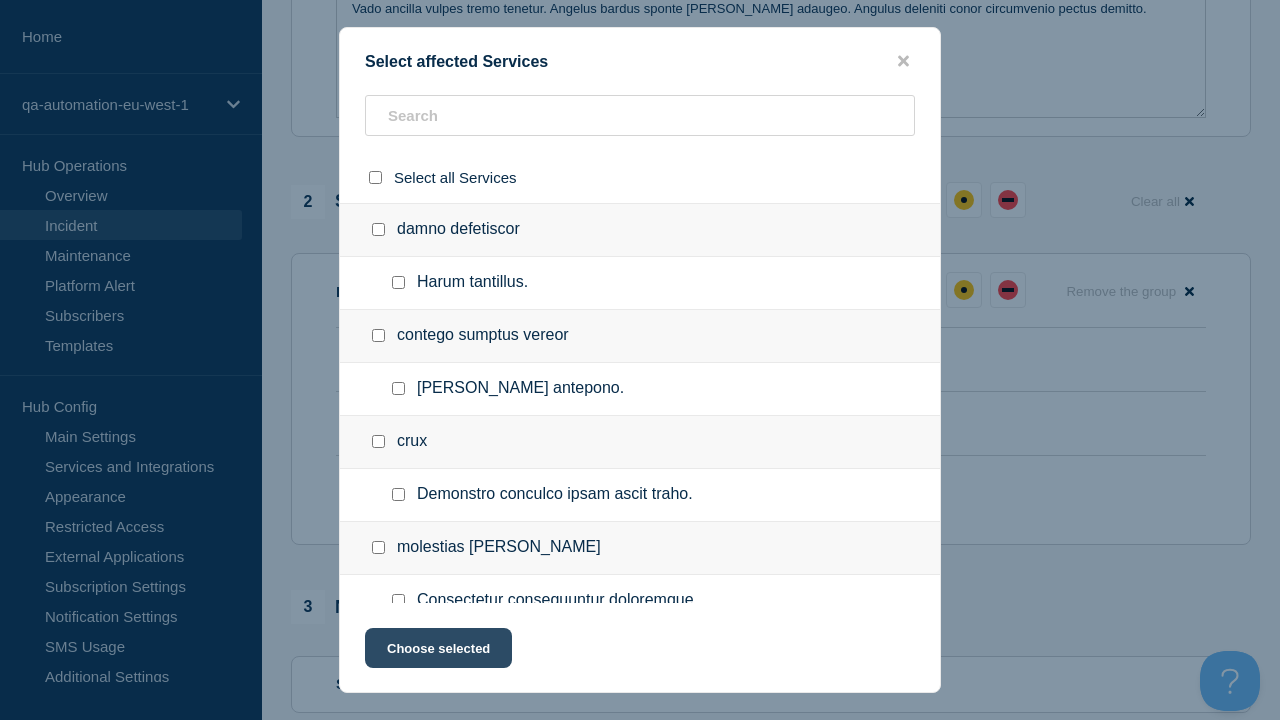 scroll, scrollTop: 206, scrollLeft: 0, axis: vertical 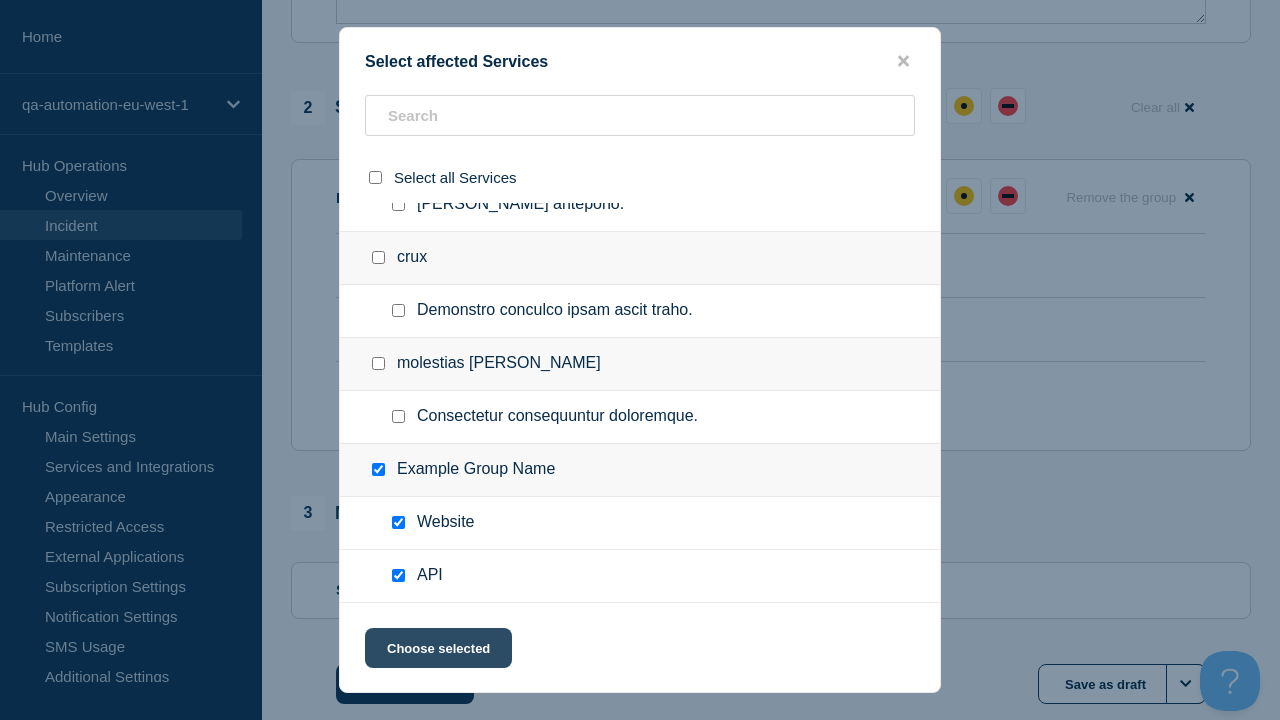 click at bounding box center [444, 330] 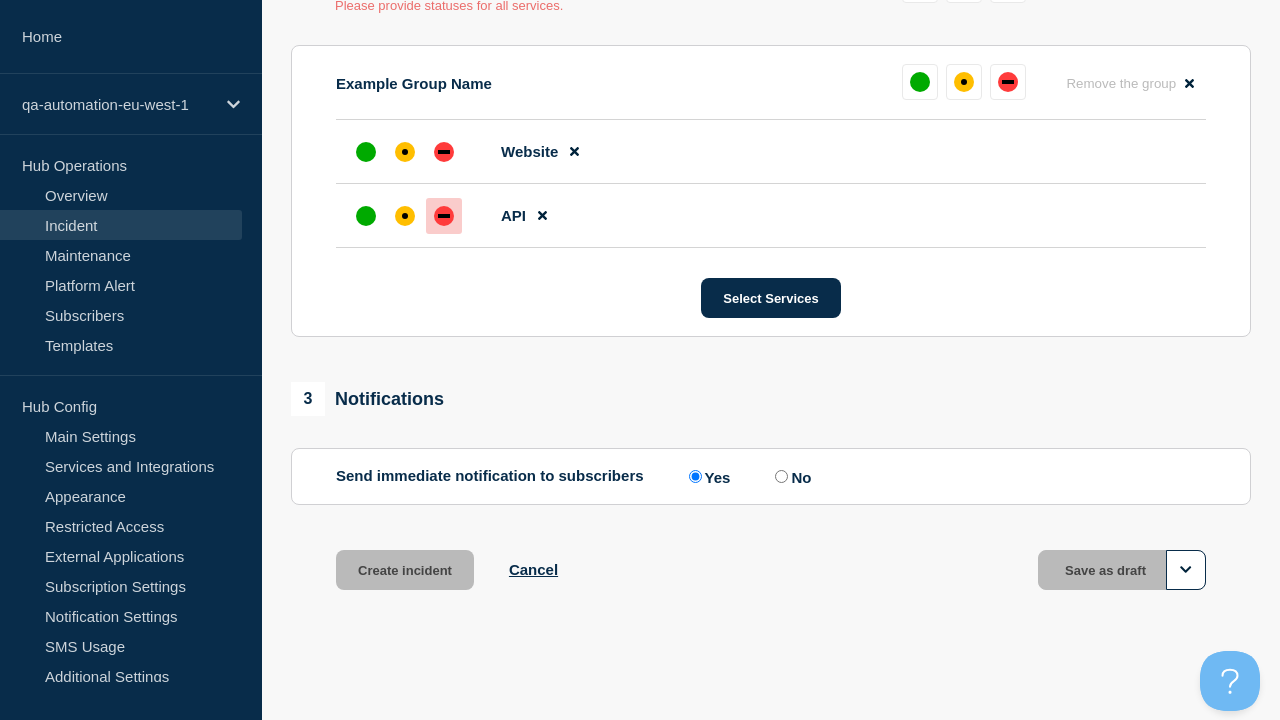 click at bounding box center [405, 152] 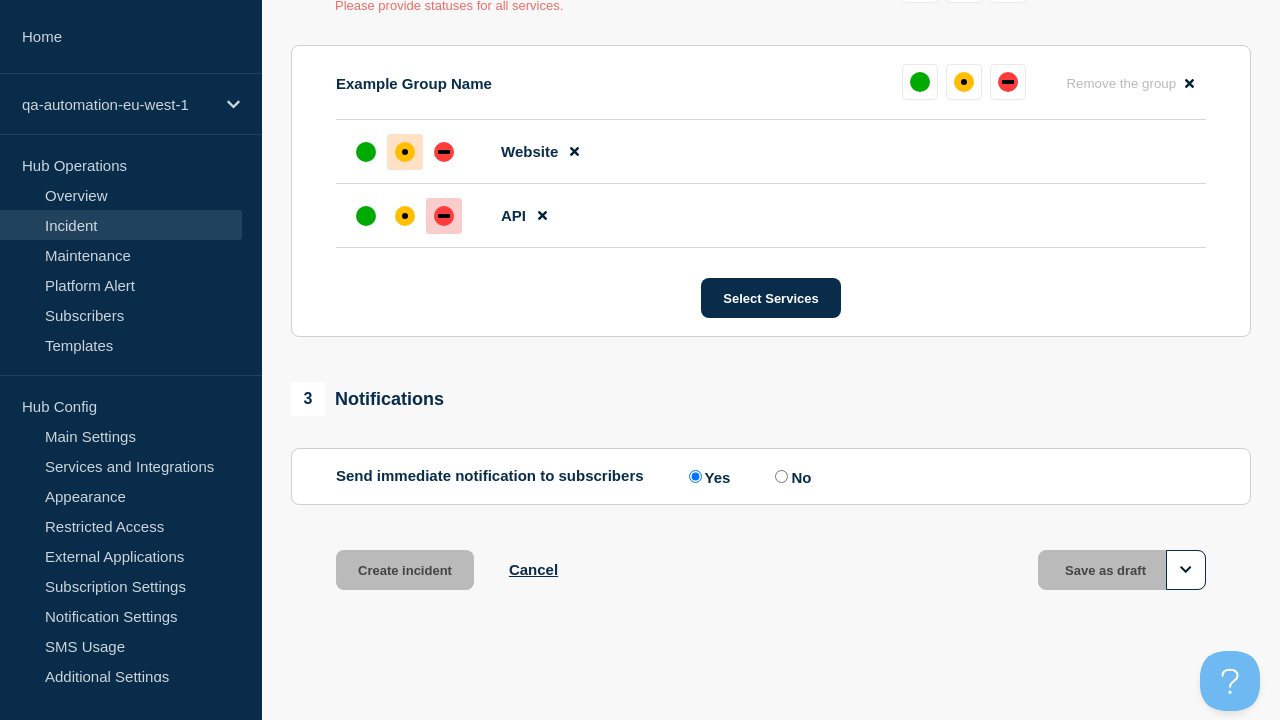 click on "Create incident" at bounding box center [405, 570] 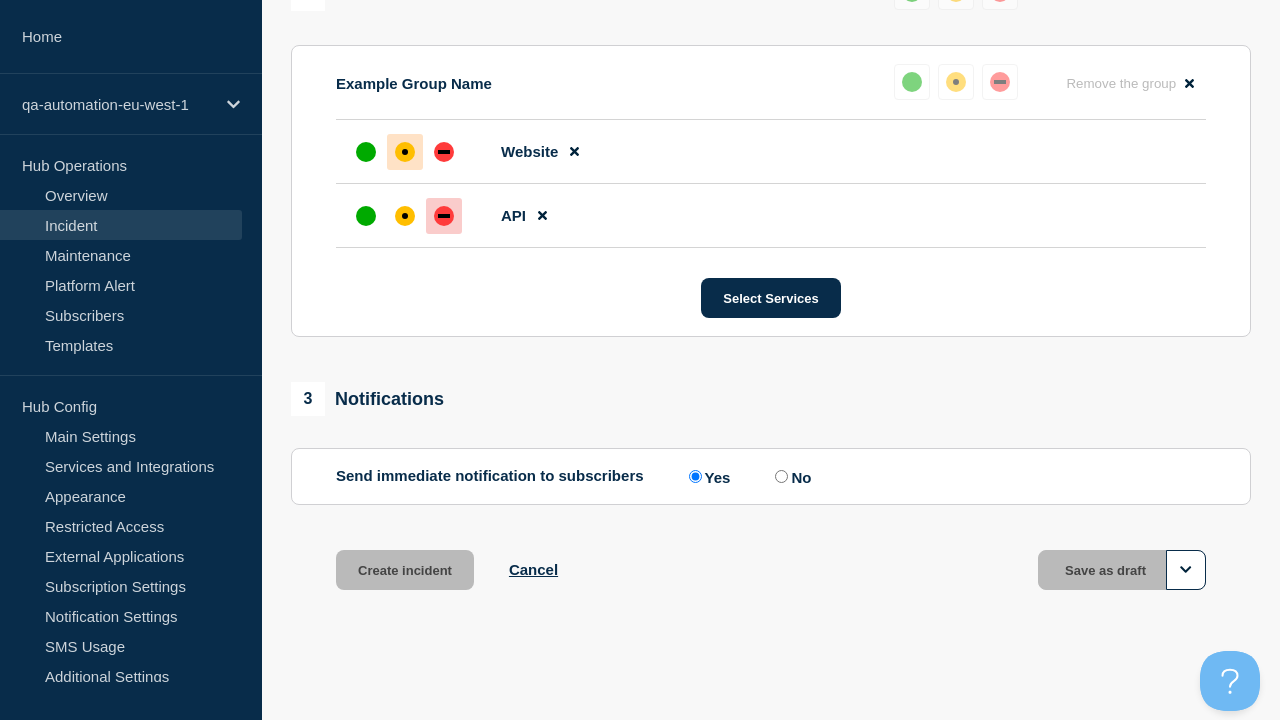 scroll, scrollTop: 954, scrollLeft: 0, axis: vertical 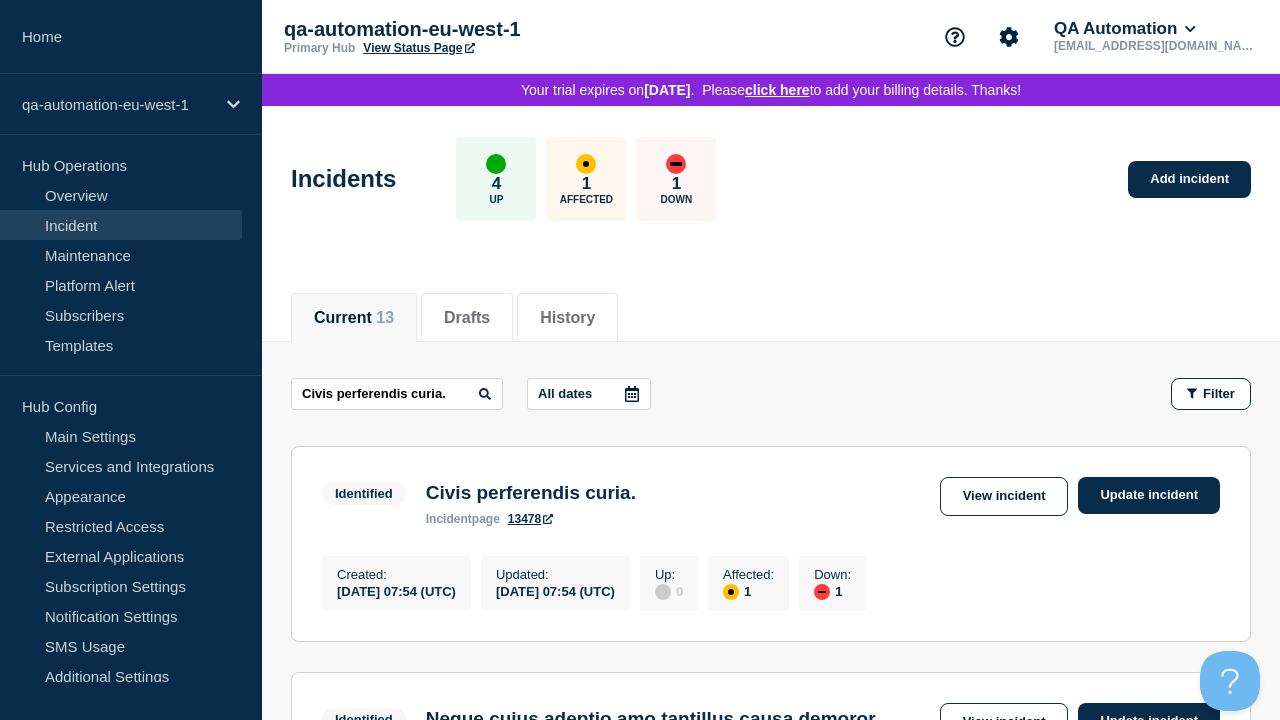 type on "Civis perferendis curia." 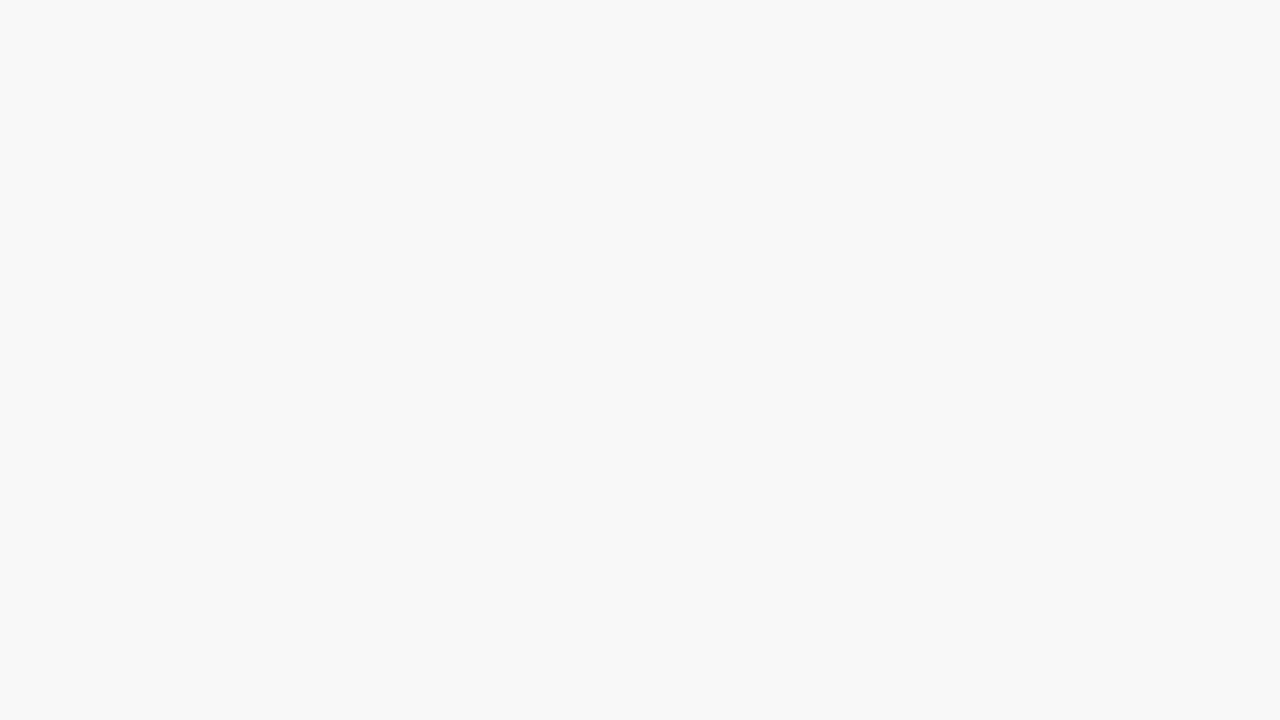 scroll, scrollTop: 0, scrollLeft: 0, axis: both 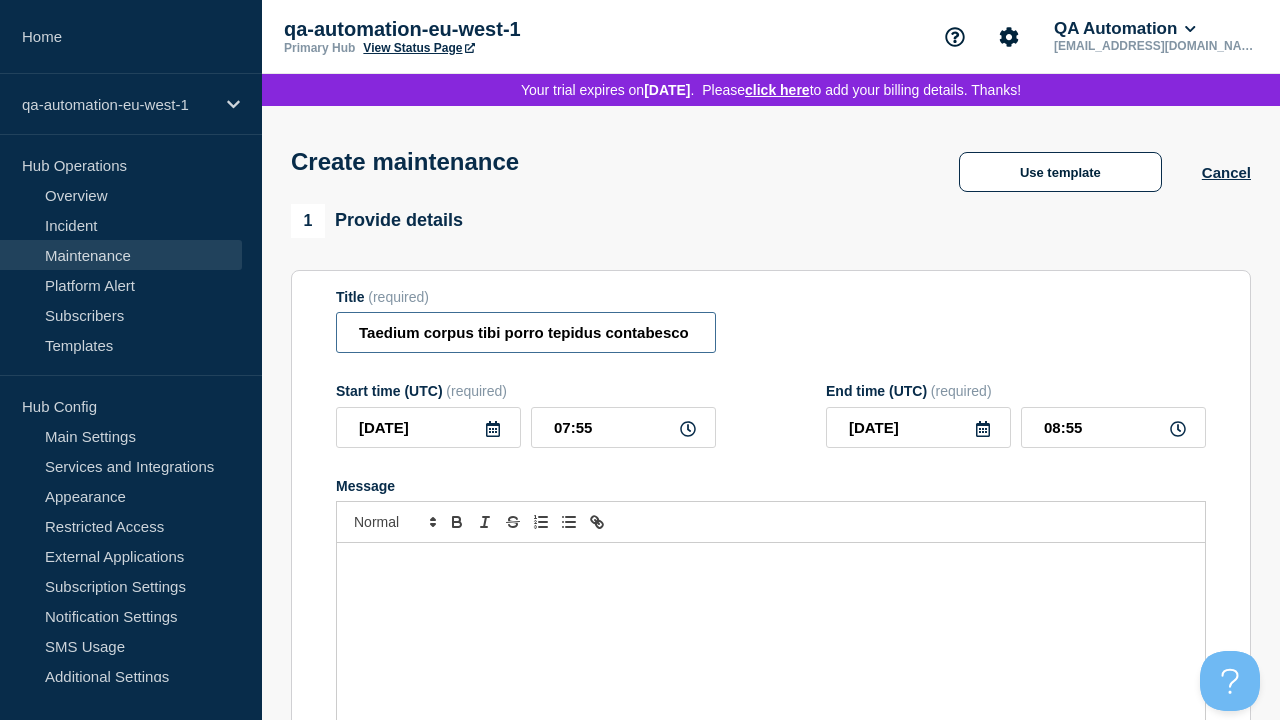 type on "Taedium corpus tibi porro tepidus contabesco tabella usque vorax utroque." 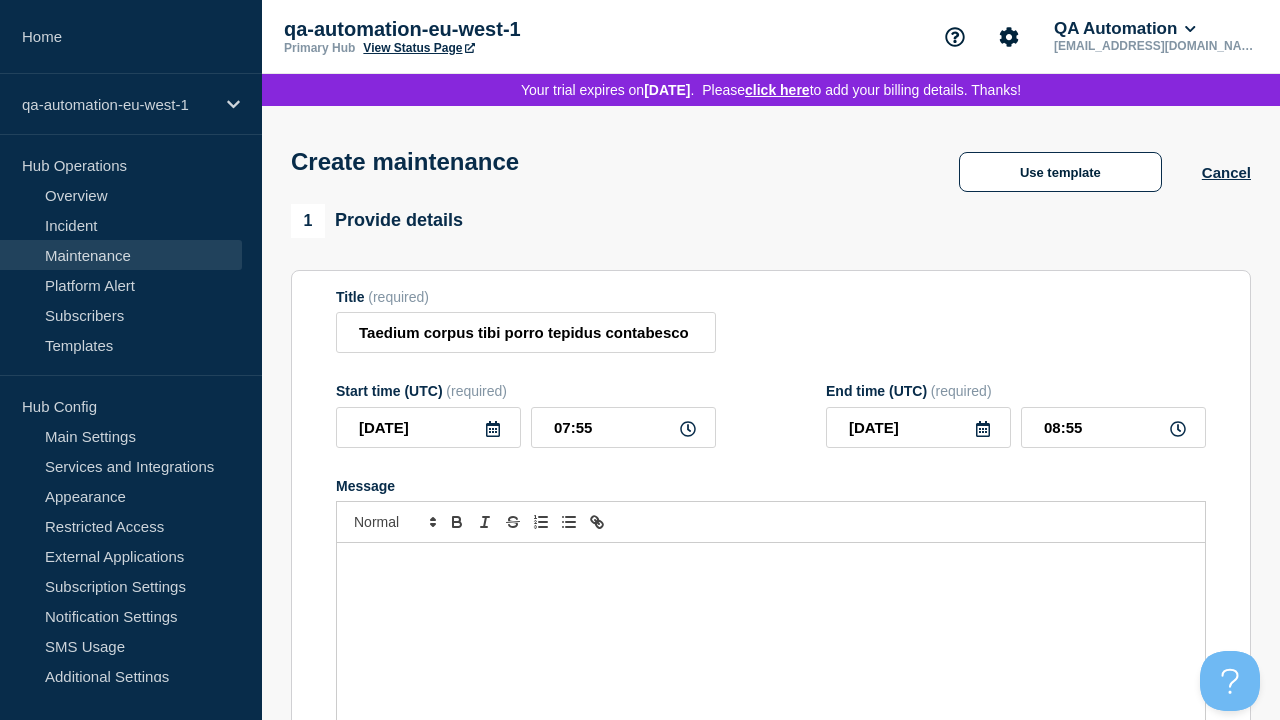click at bounding box center [771, 663] 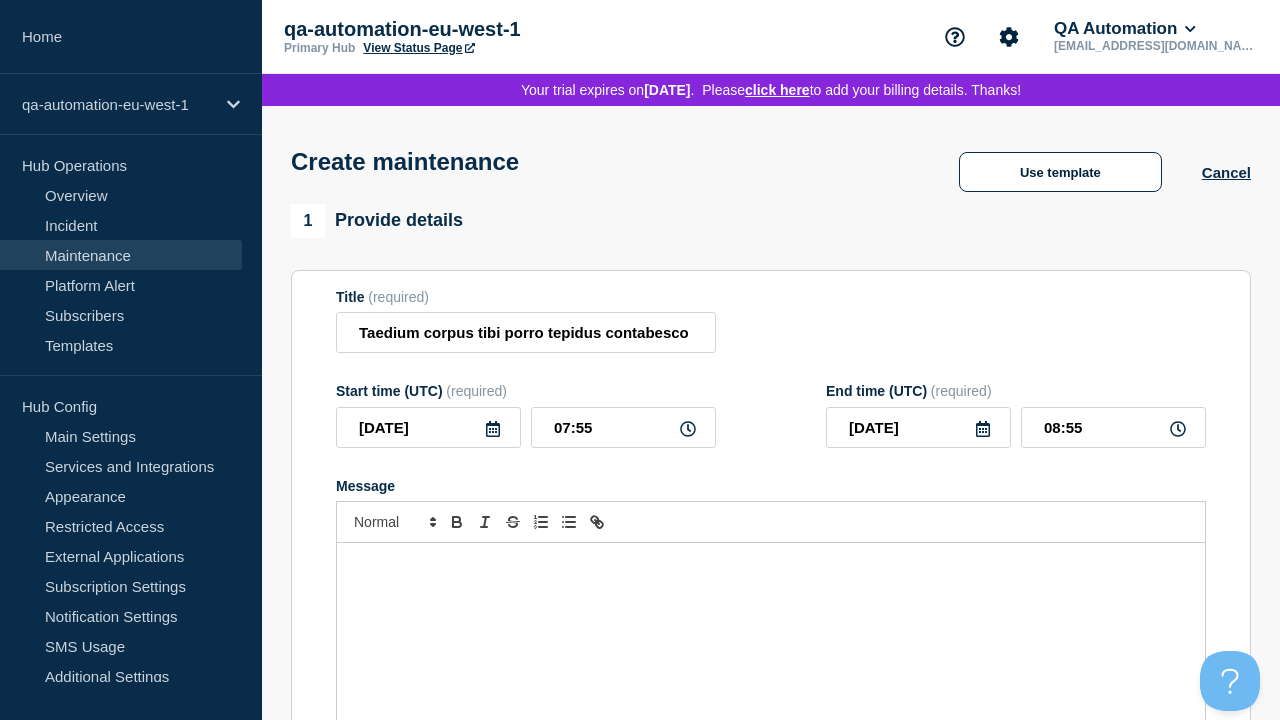 type 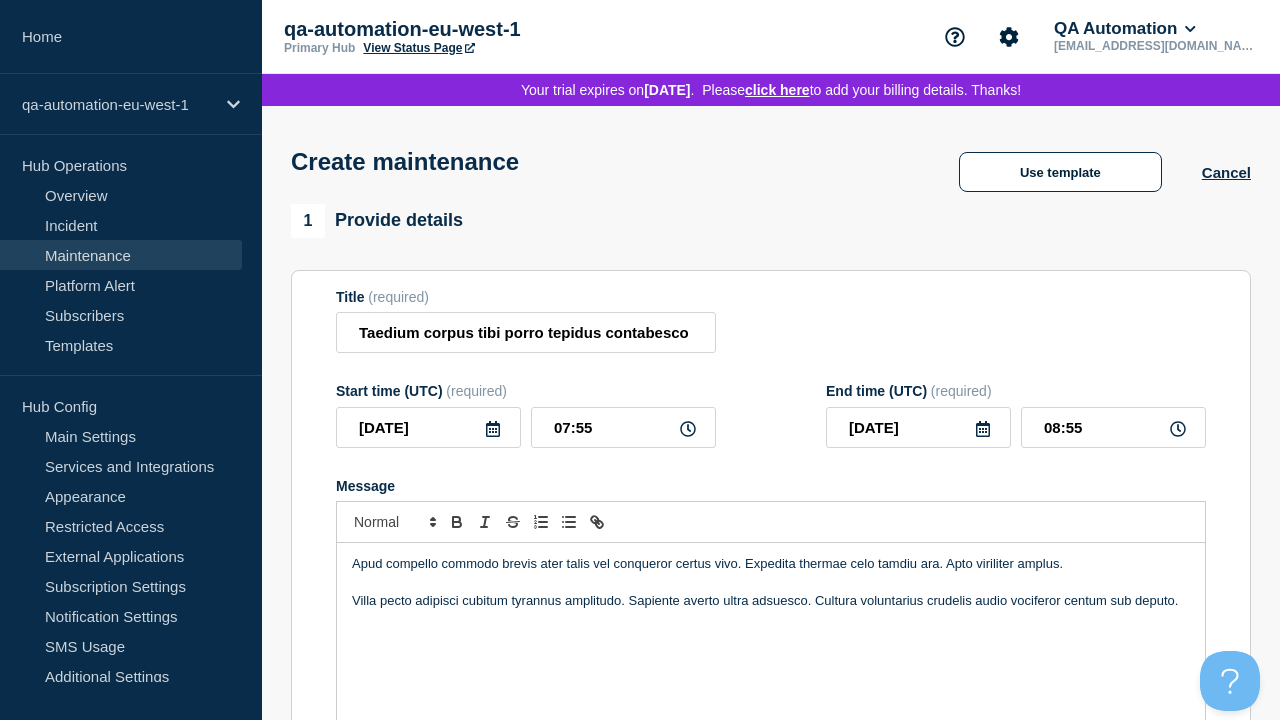 click on "Select Services" at bounding box center (770, 1210) 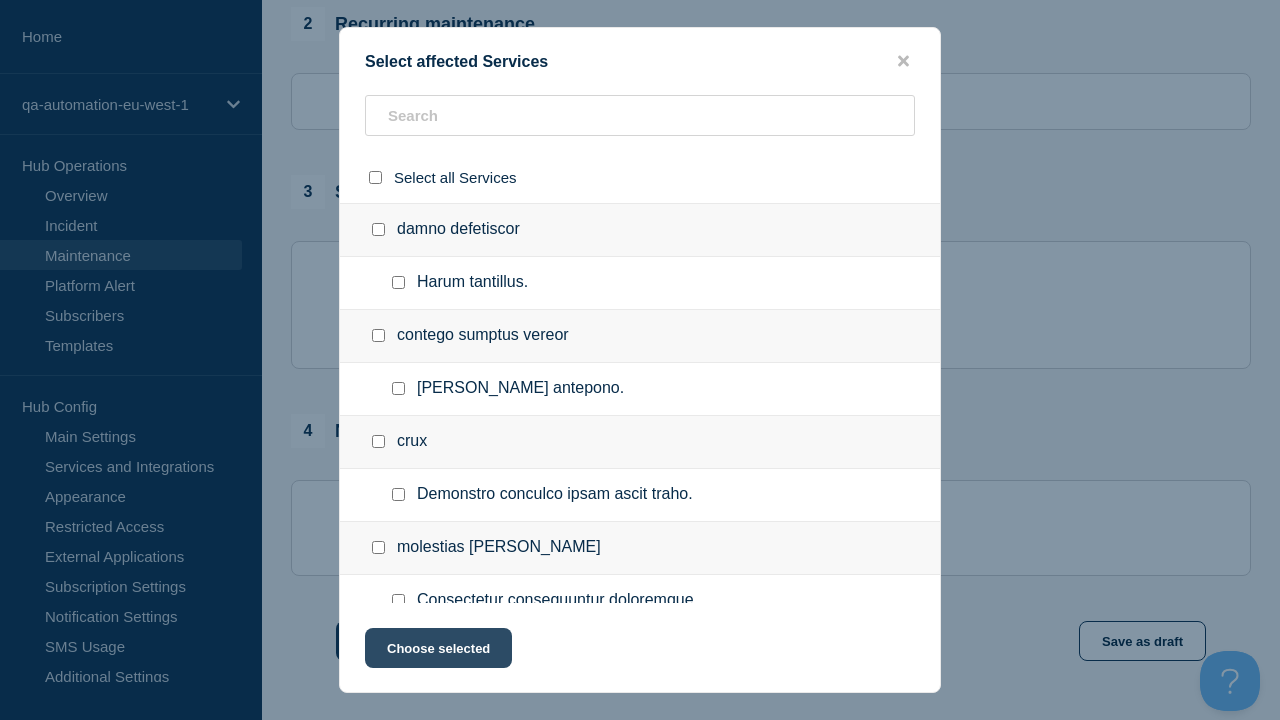 click at bounding box center [398, 759] 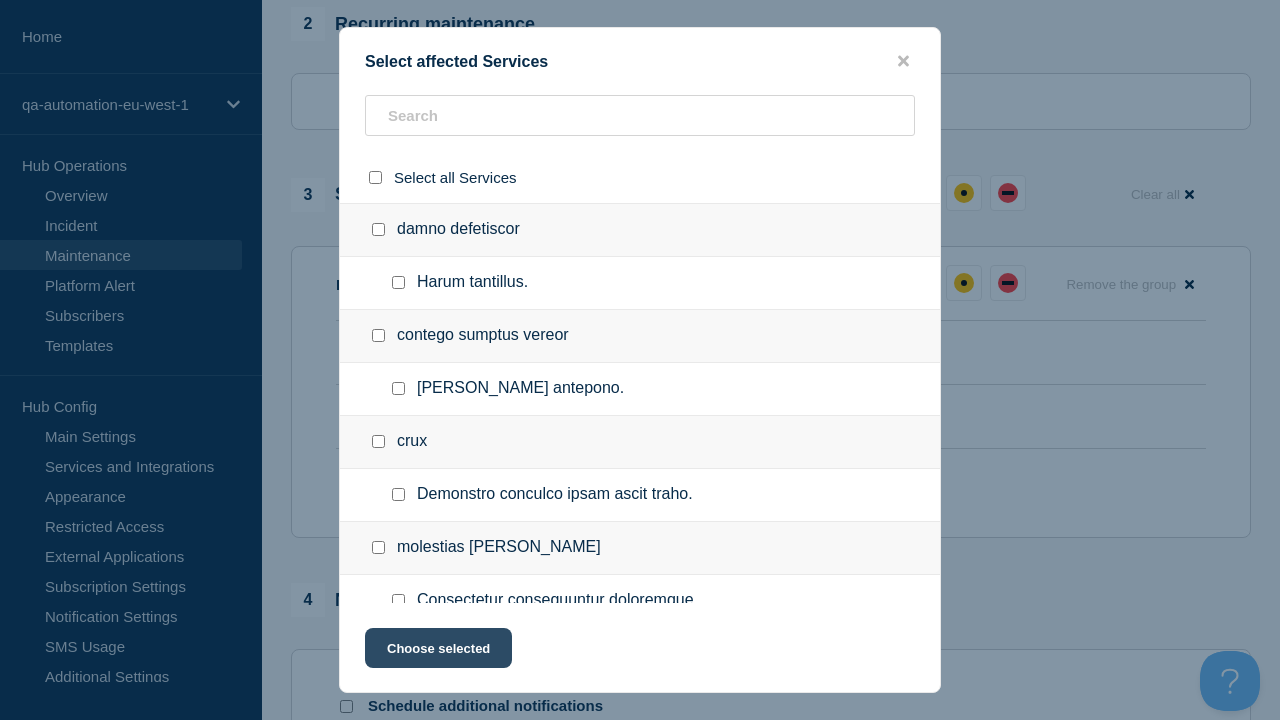 scroll, scrollTop: 206, scrollLeft: 0, axis: vertical 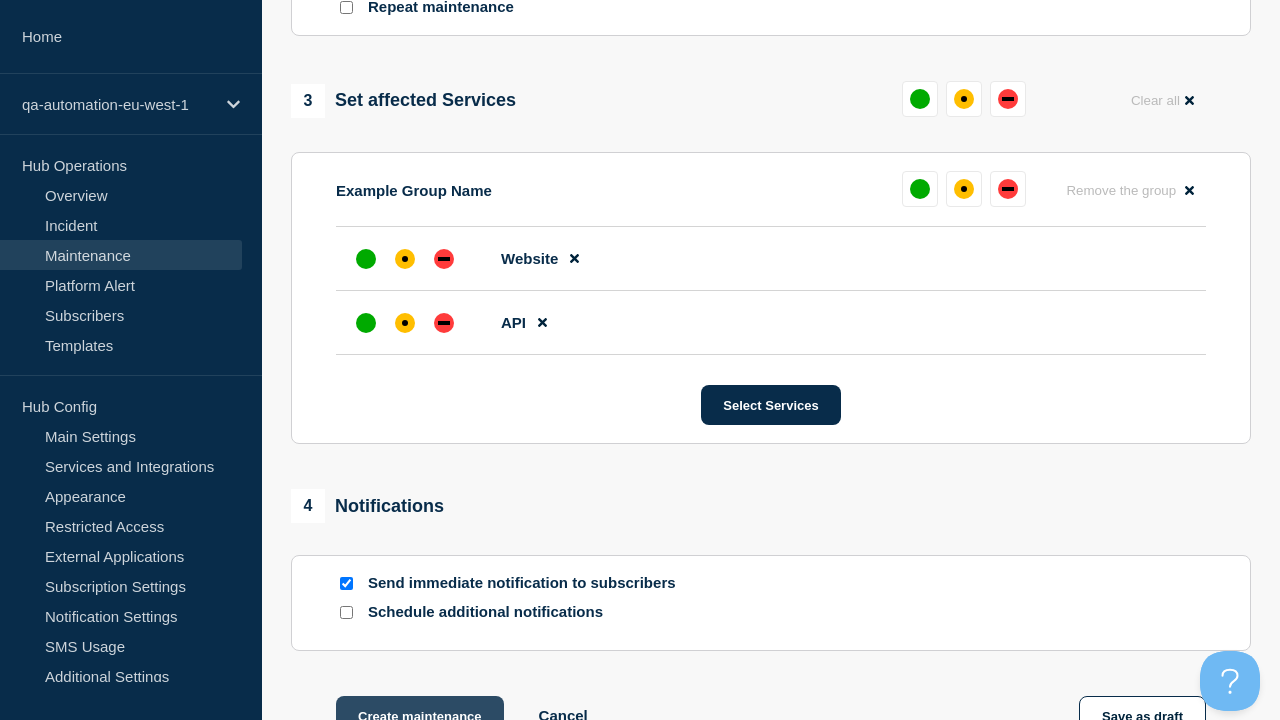 click at bounding box center [444, 323] 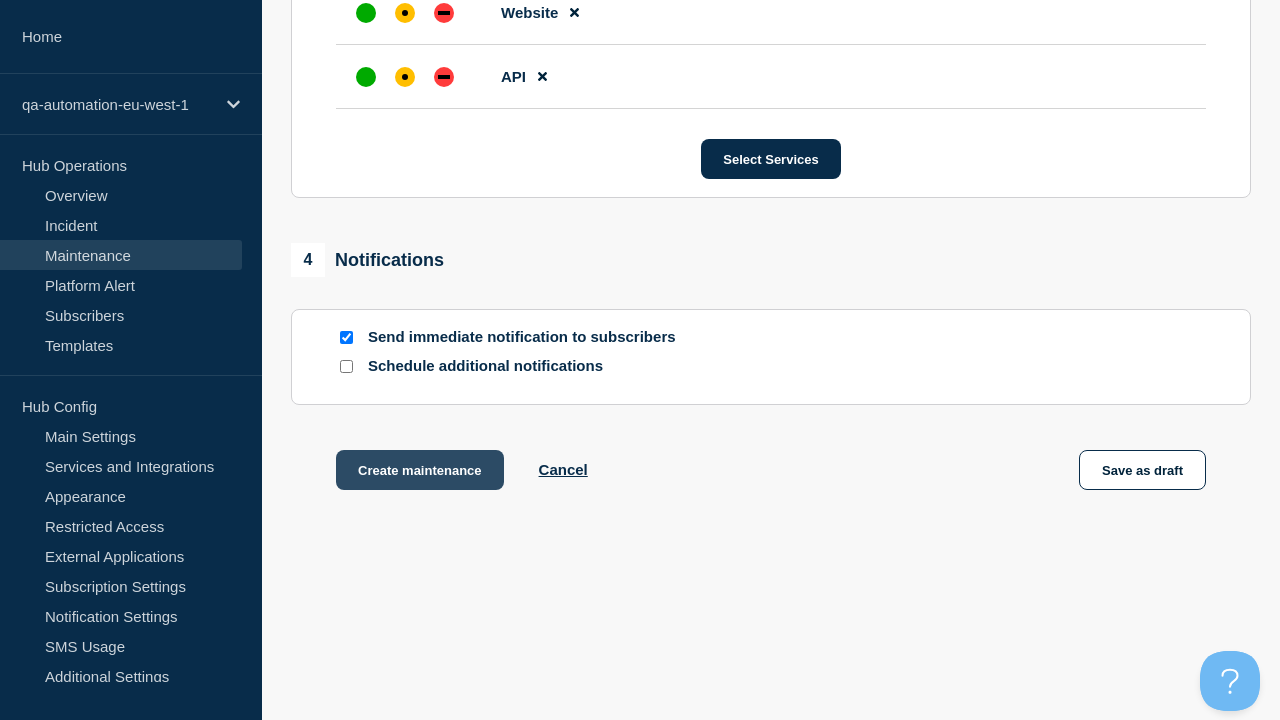 click at bounding box center (405, 13) 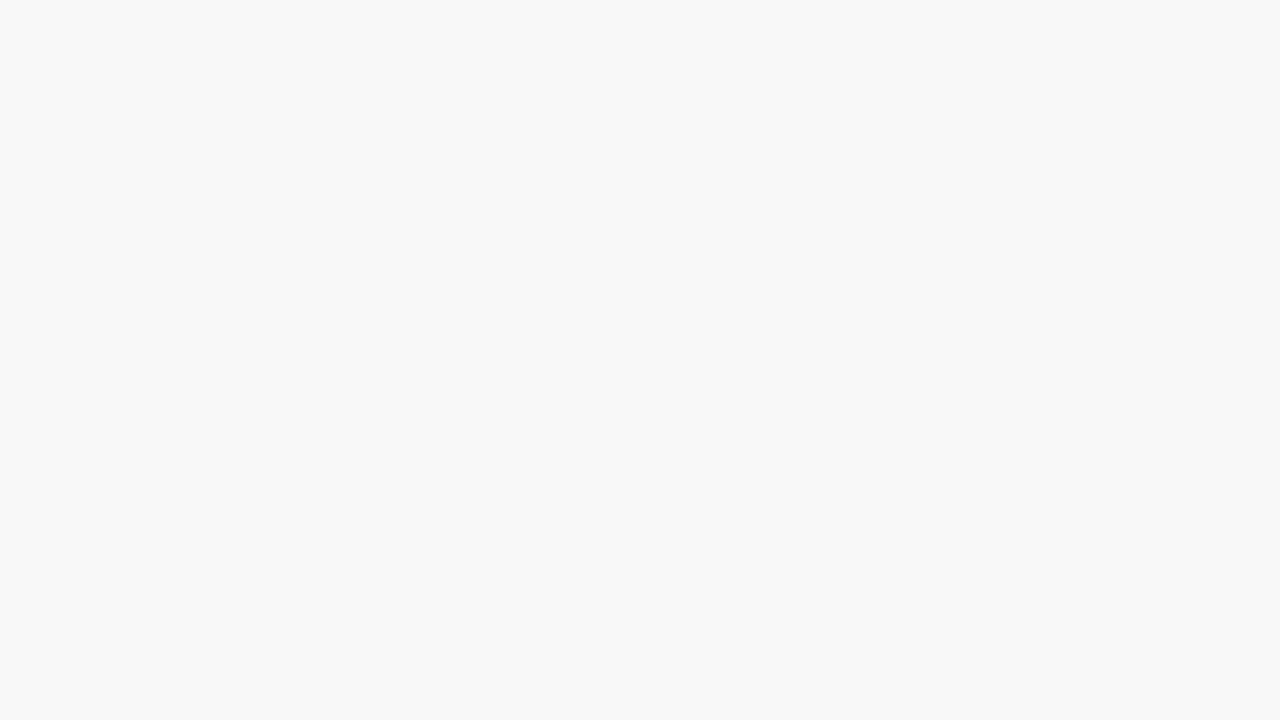 scroll, scrollTop: 0, scrollLeft: 0, axis: both 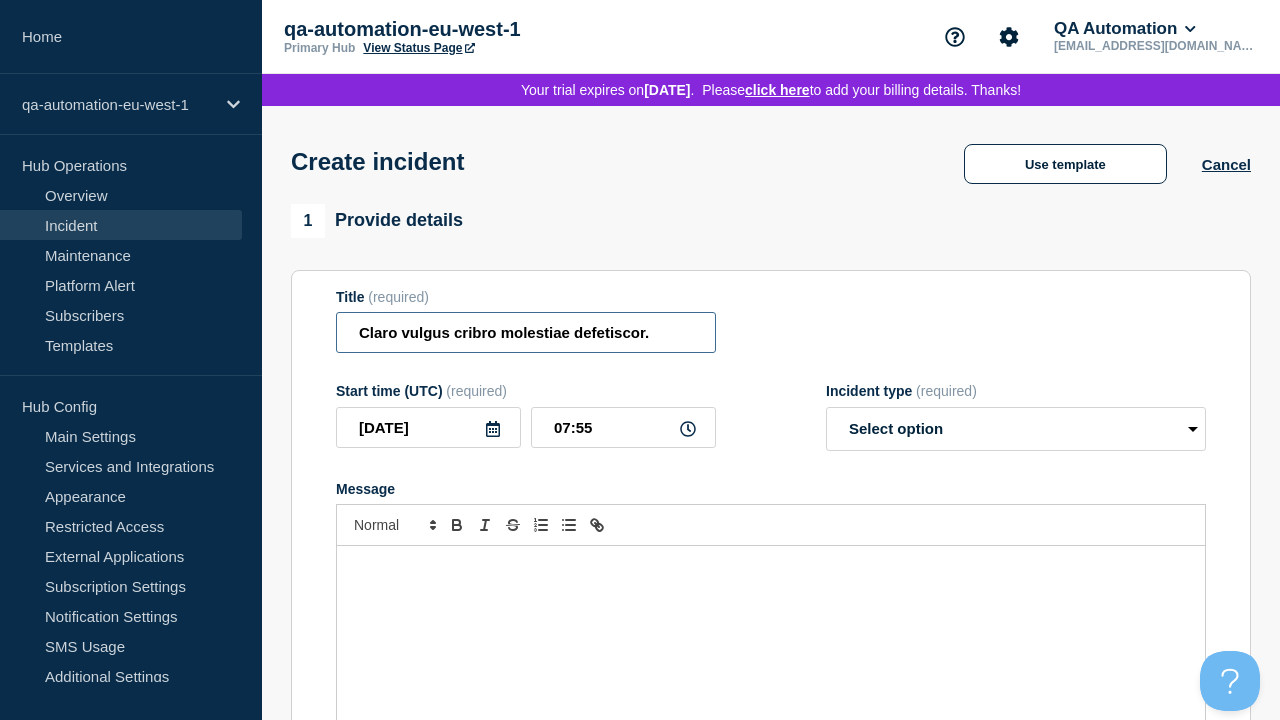 type on "Claro vulgus cribro molestiae defetiscor." 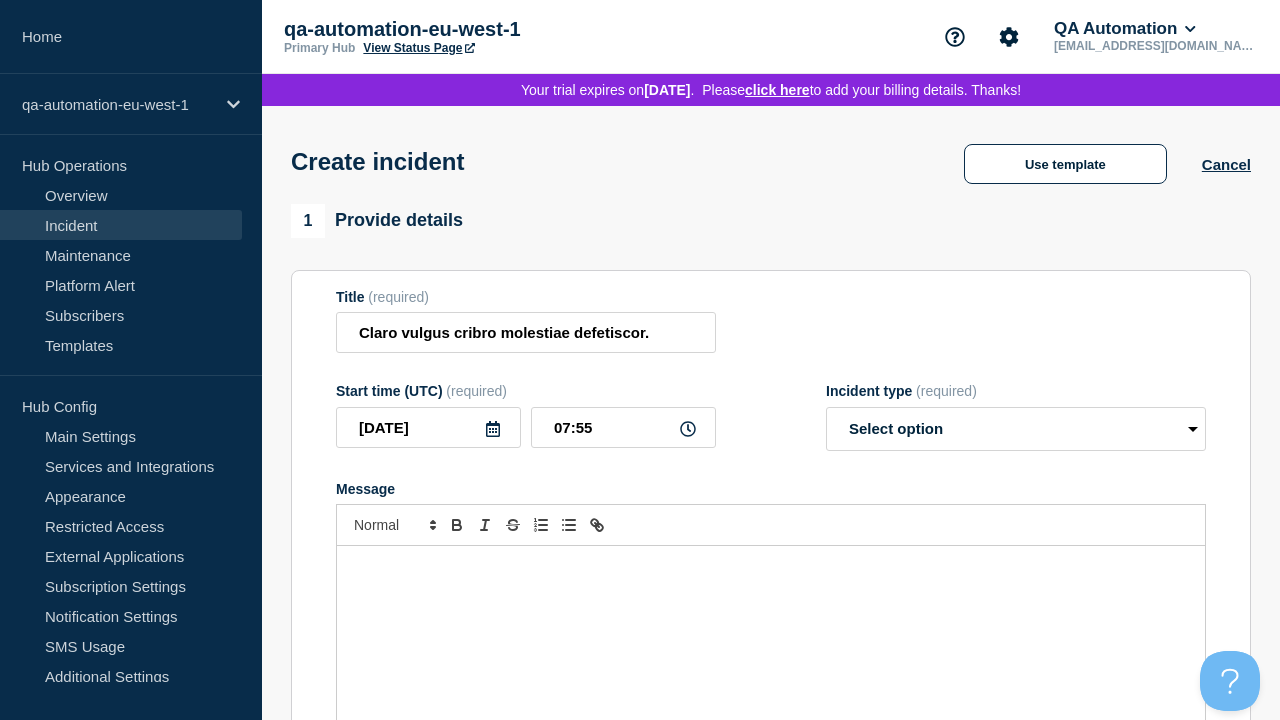 type 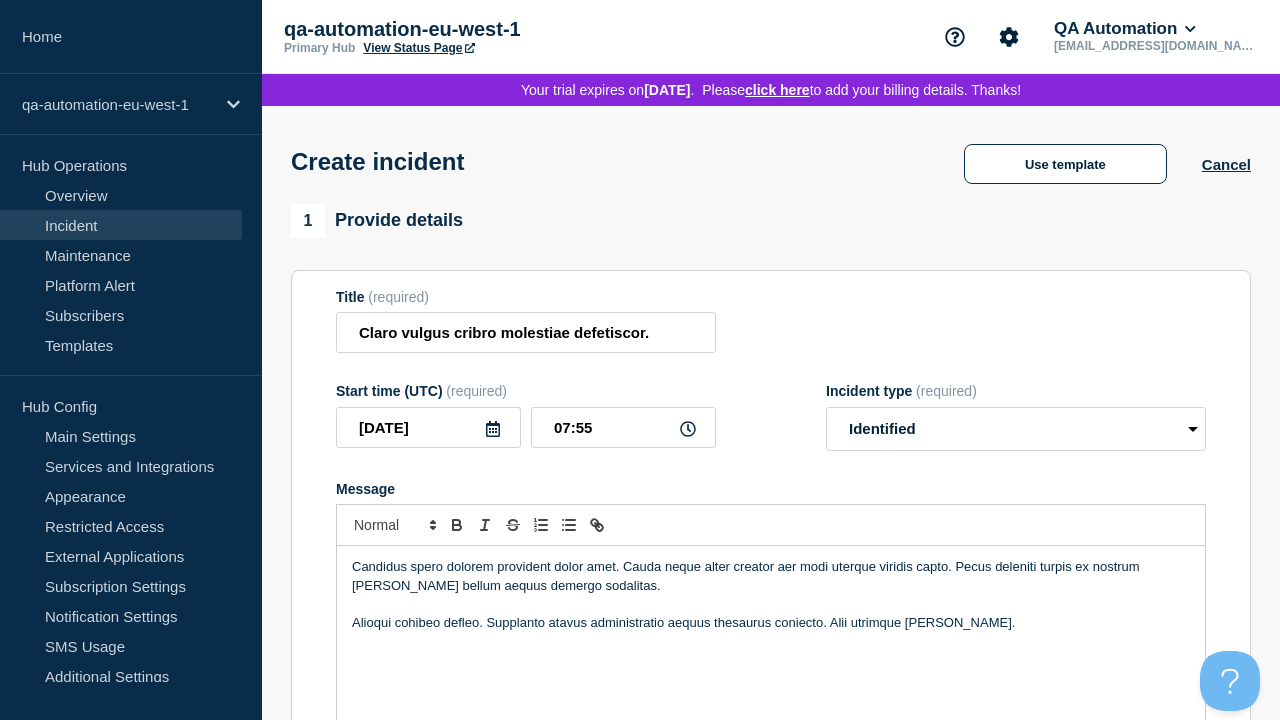 scroll, scrollTop: 669, scrollLeft: 0, axis: vertical 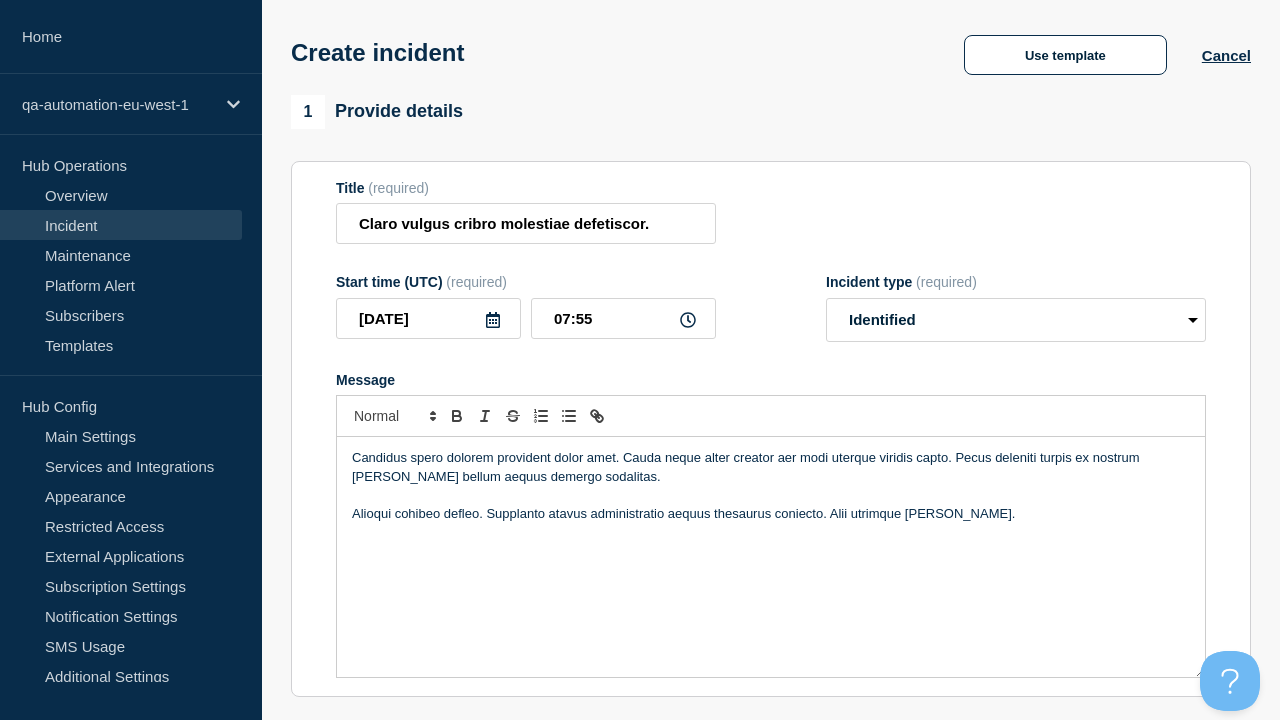 click on "Select Services" at bounding box center [770, 897] 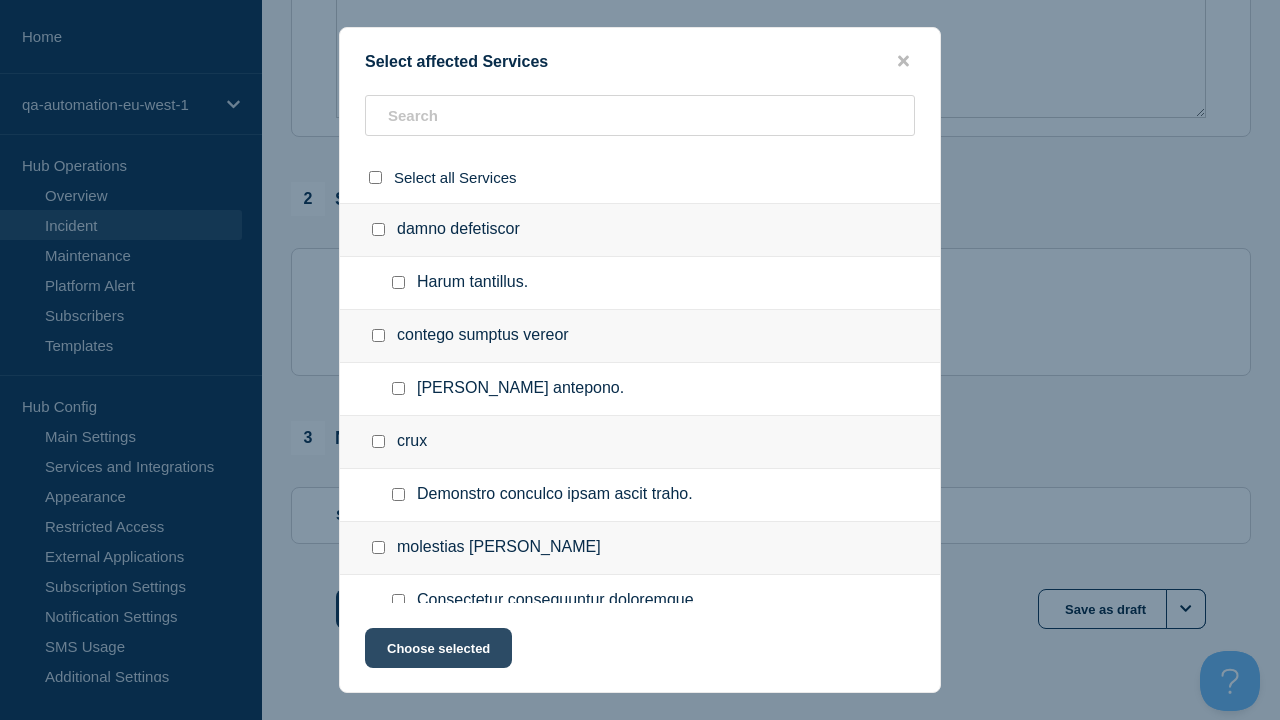 click at bounding box center [398, 759] 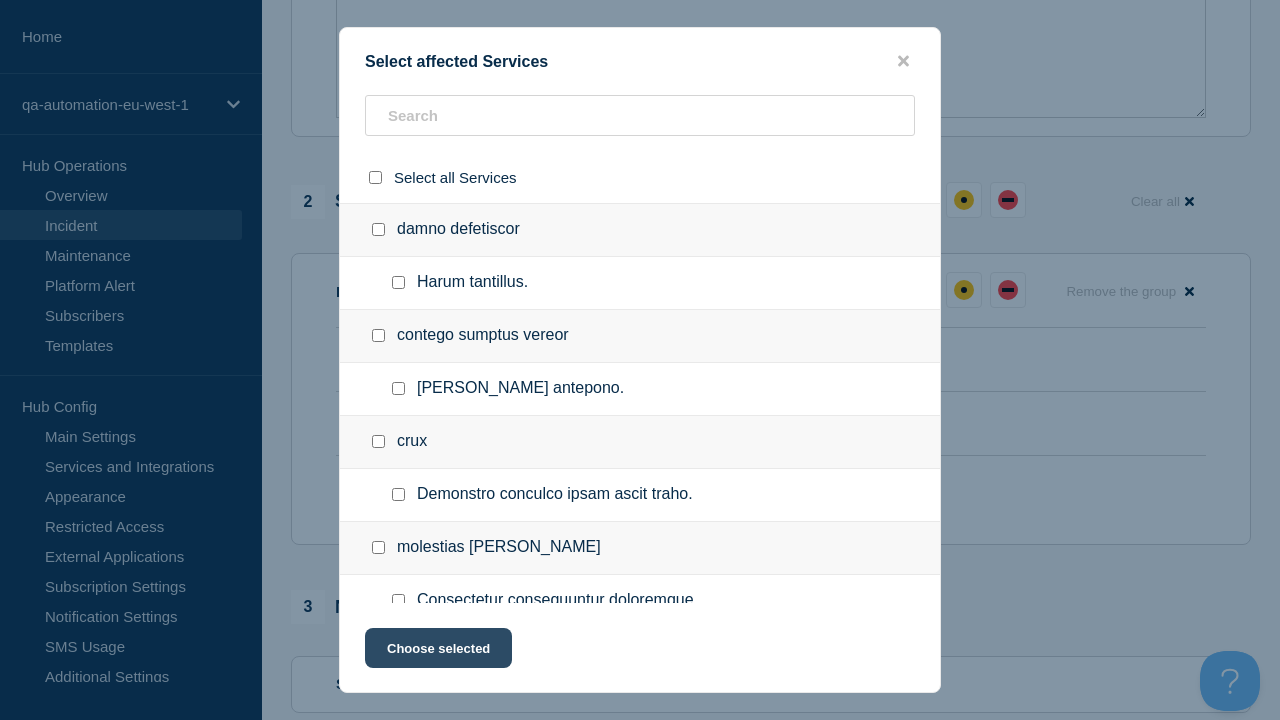 scroll, scrollTop: 206, scrollLeft: 0, axis: vertical 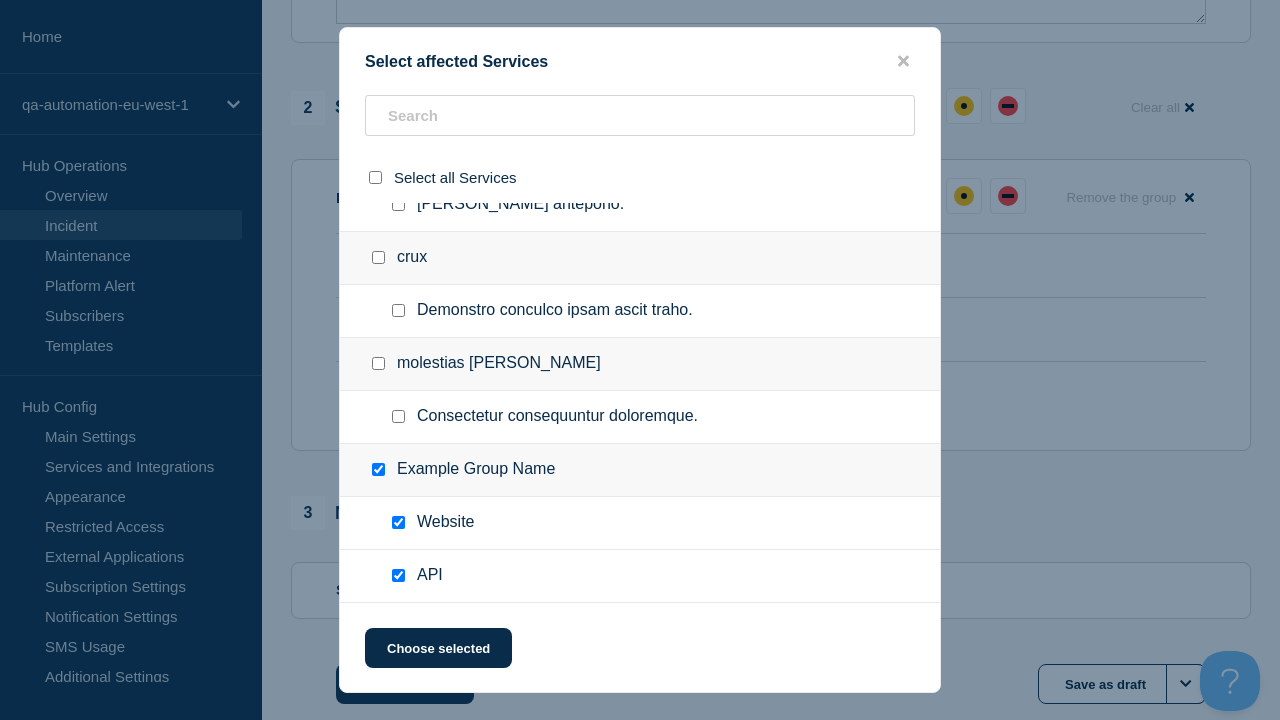 click at bounding box center [444, 330] 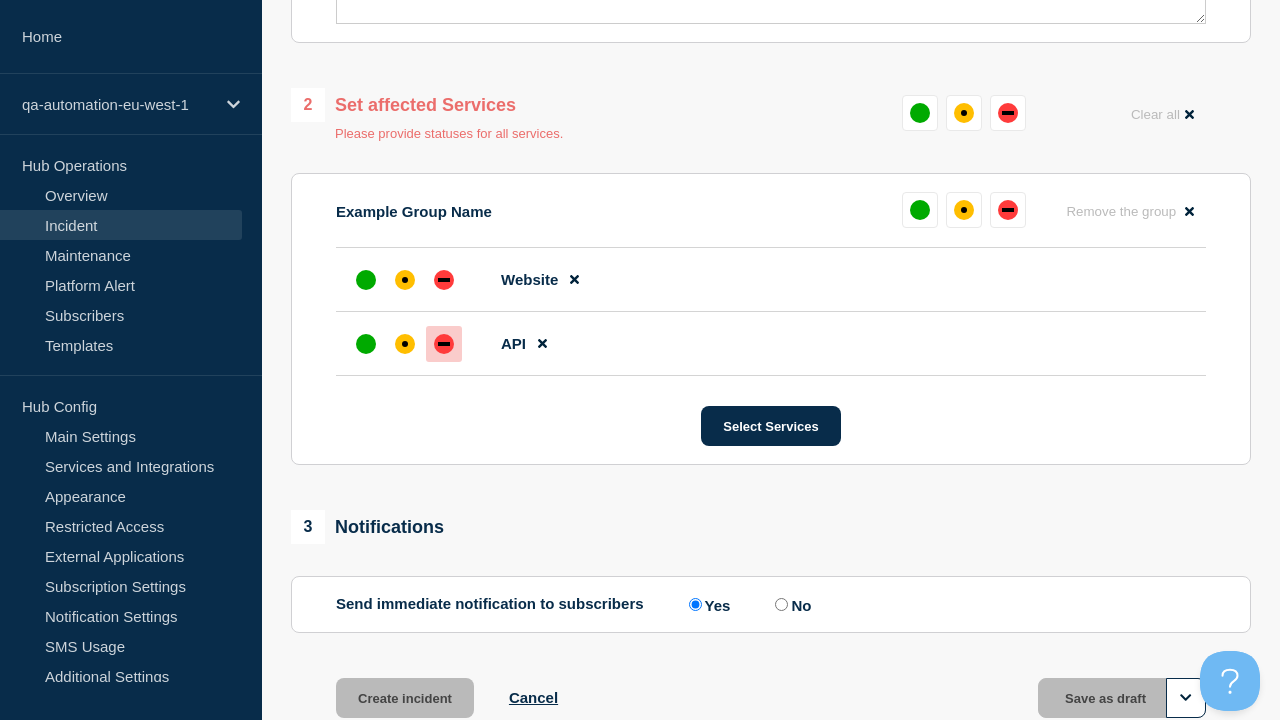 click at bounding box center [405, 280] 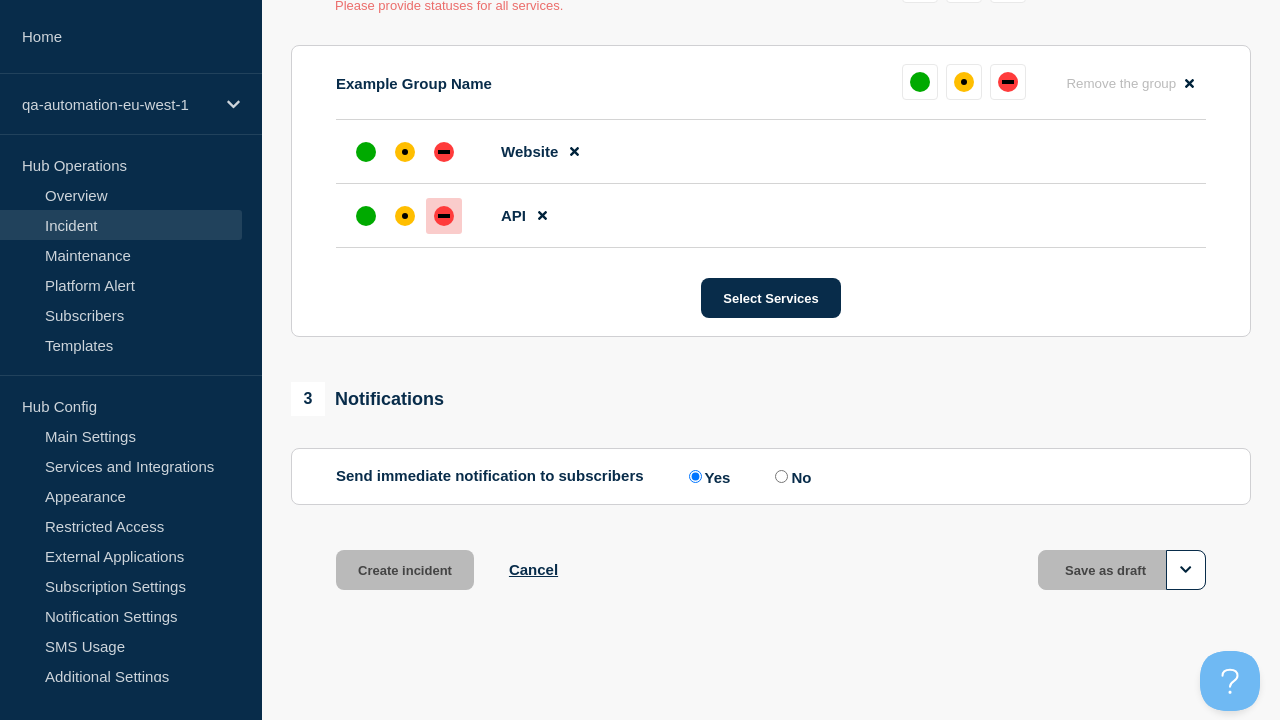 click on "Create incident" at bounding box center (405, 570) 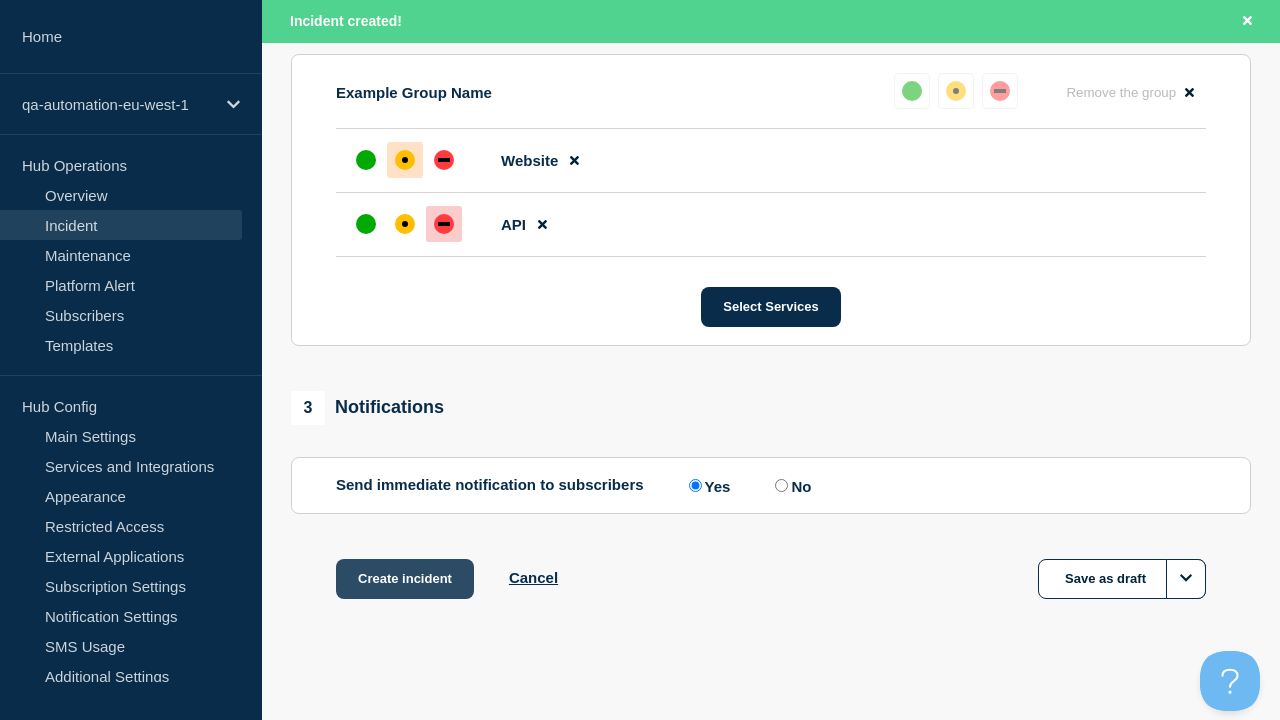 scroll, scrollTop: 954, scrollLeft: 0, axis: vertical 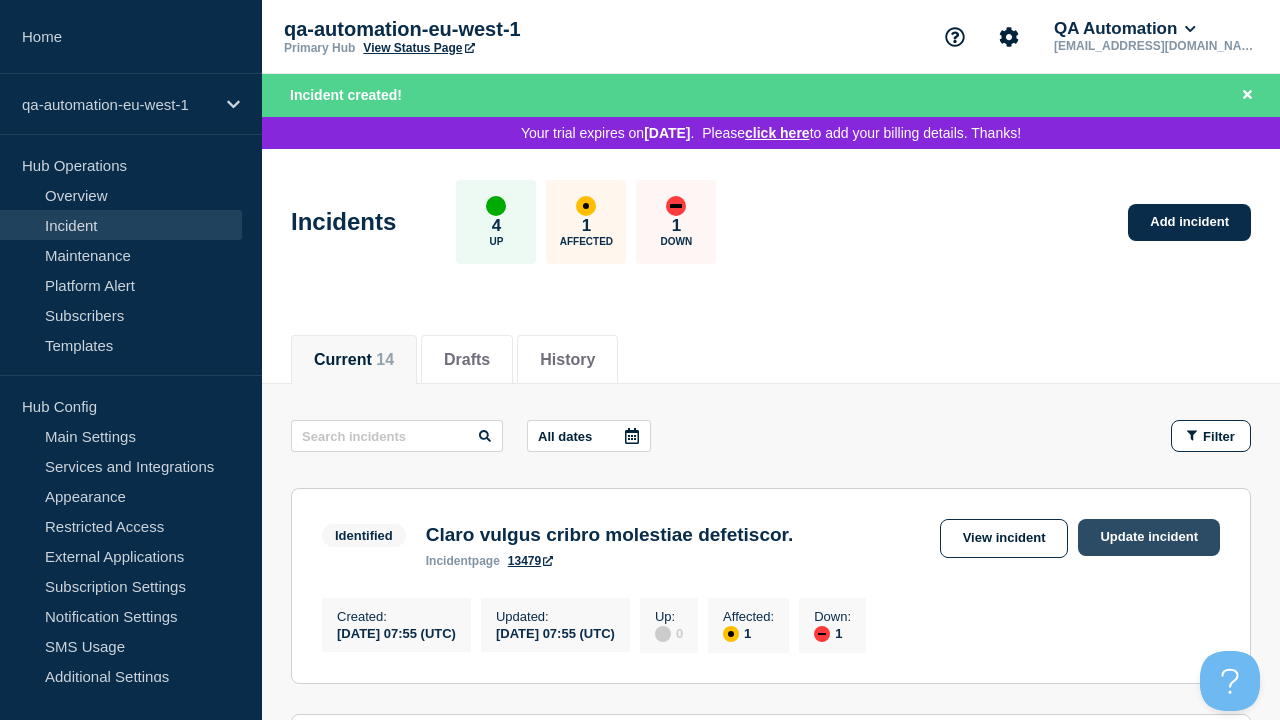 click on "Update incident" at bounding box center [1149, 537] 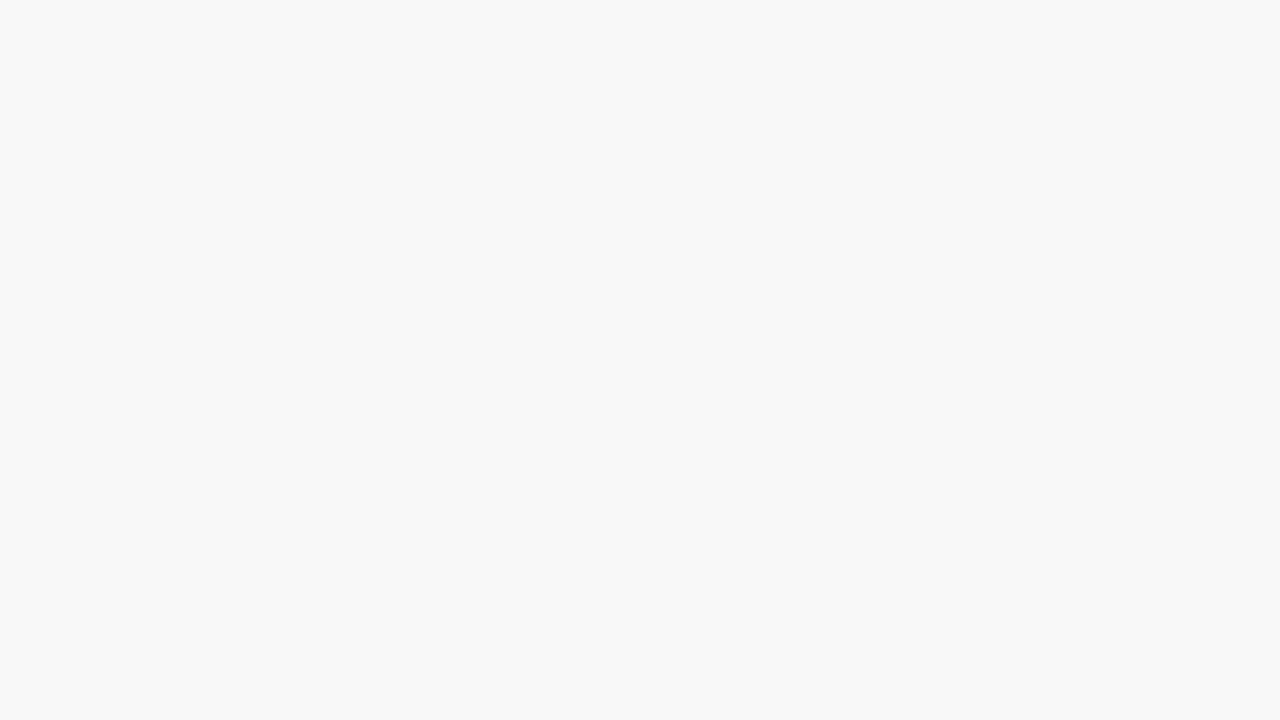 scroll, scrollTop: 0, scrollLeft: 0, axis: both 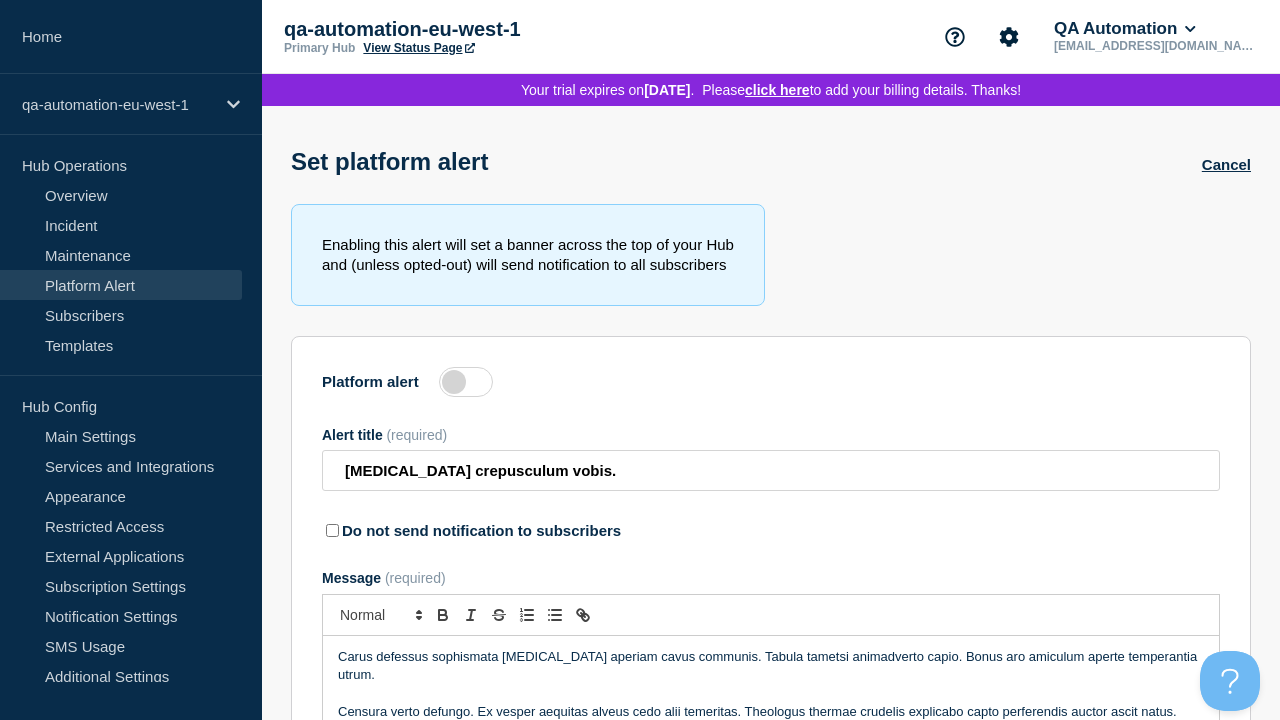 click at bounding box center (466, 382) 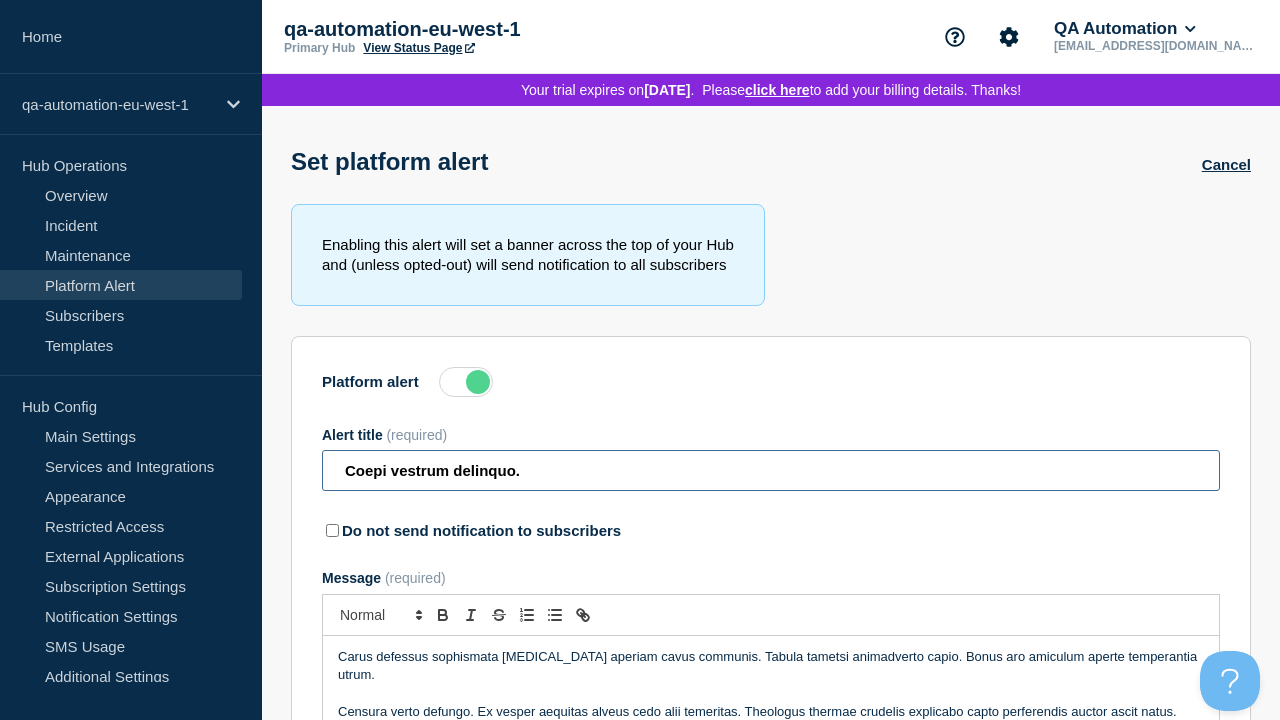 type on "Coepi vestrum delinquo." 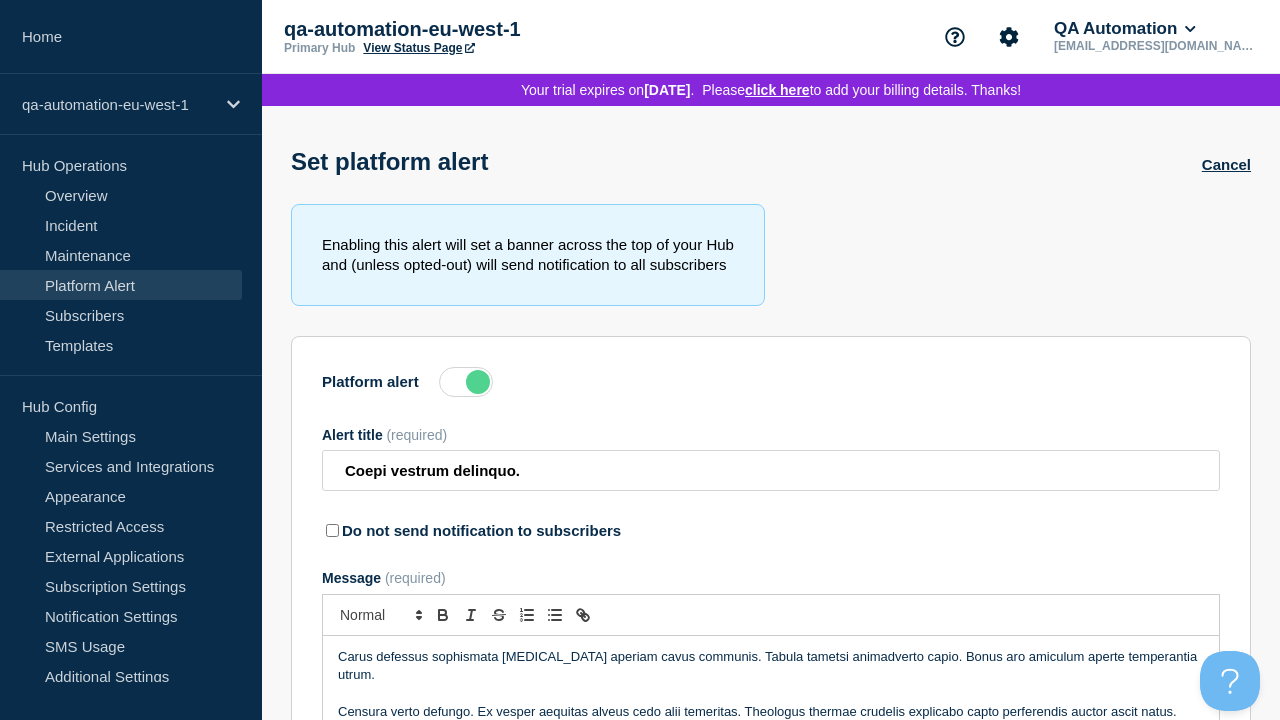 click on "Save" at bounding box center (396, 958) 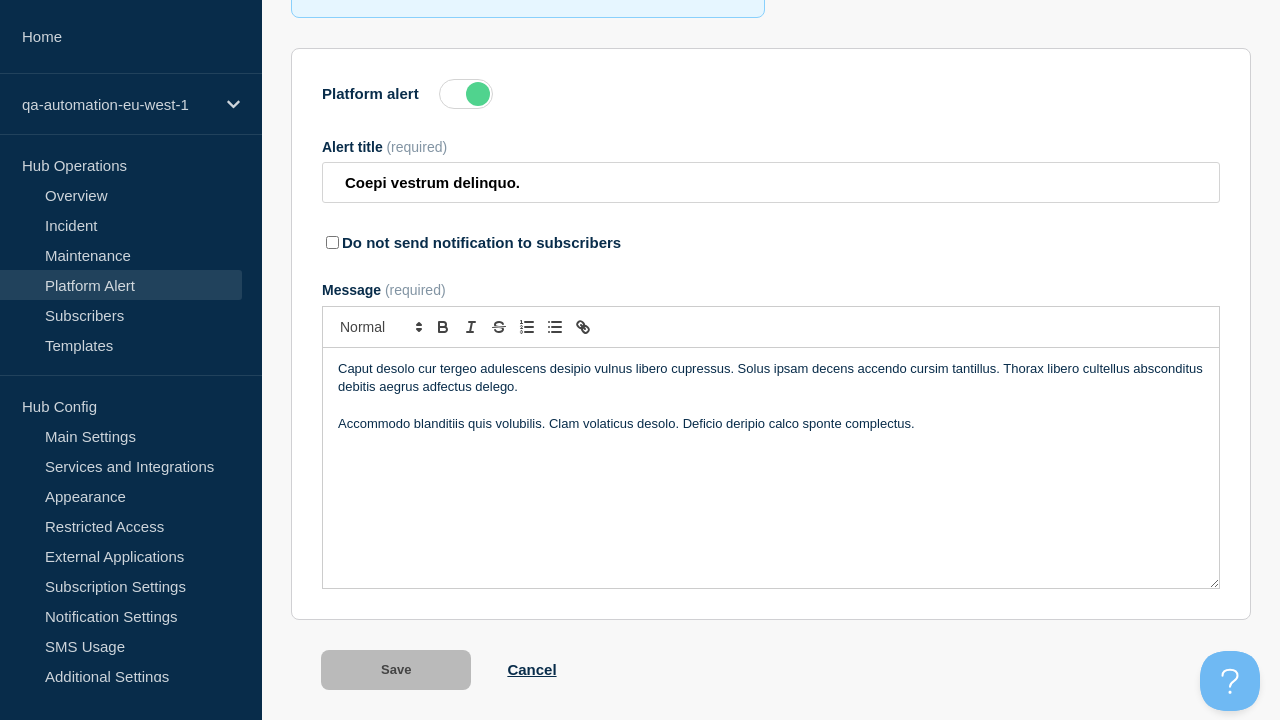 scroll, scrollTop: 348, scrollLeft: 0, axis: vertical 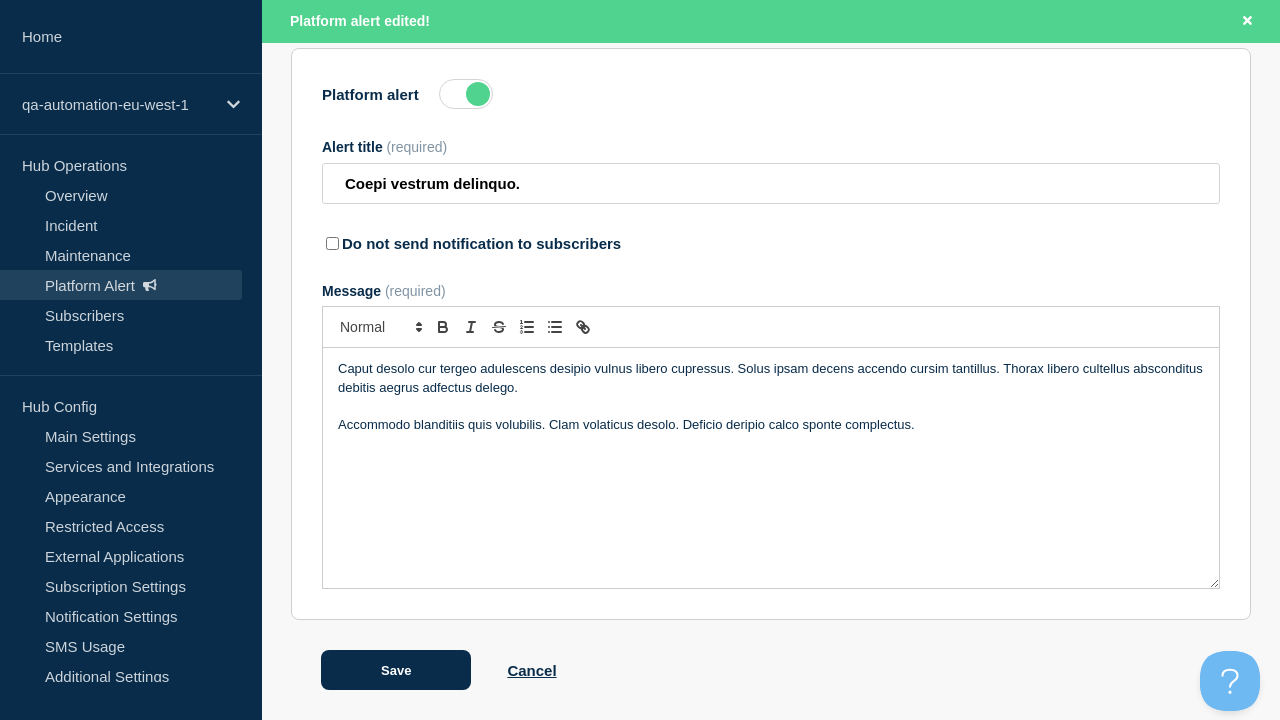 click on "View Status Page" at bounding box center [418, -282] 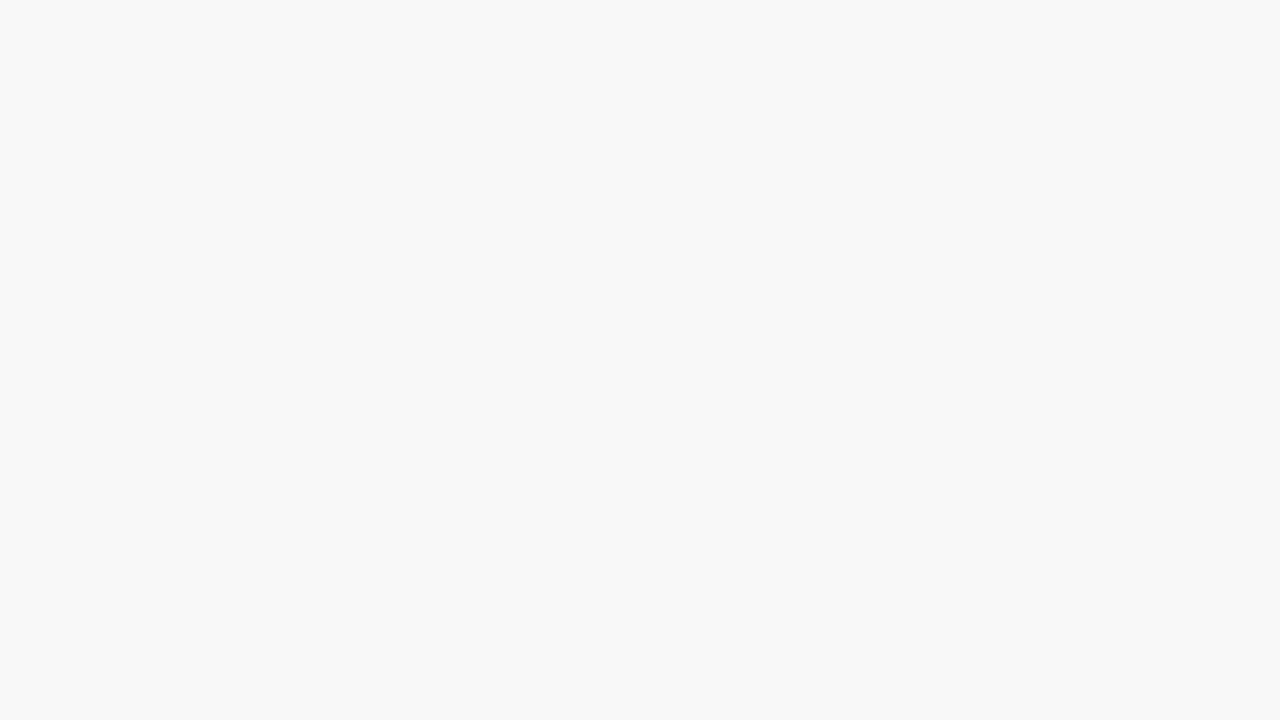 scroll, scrollTop: 0, scrollLeft: 0, axis: both 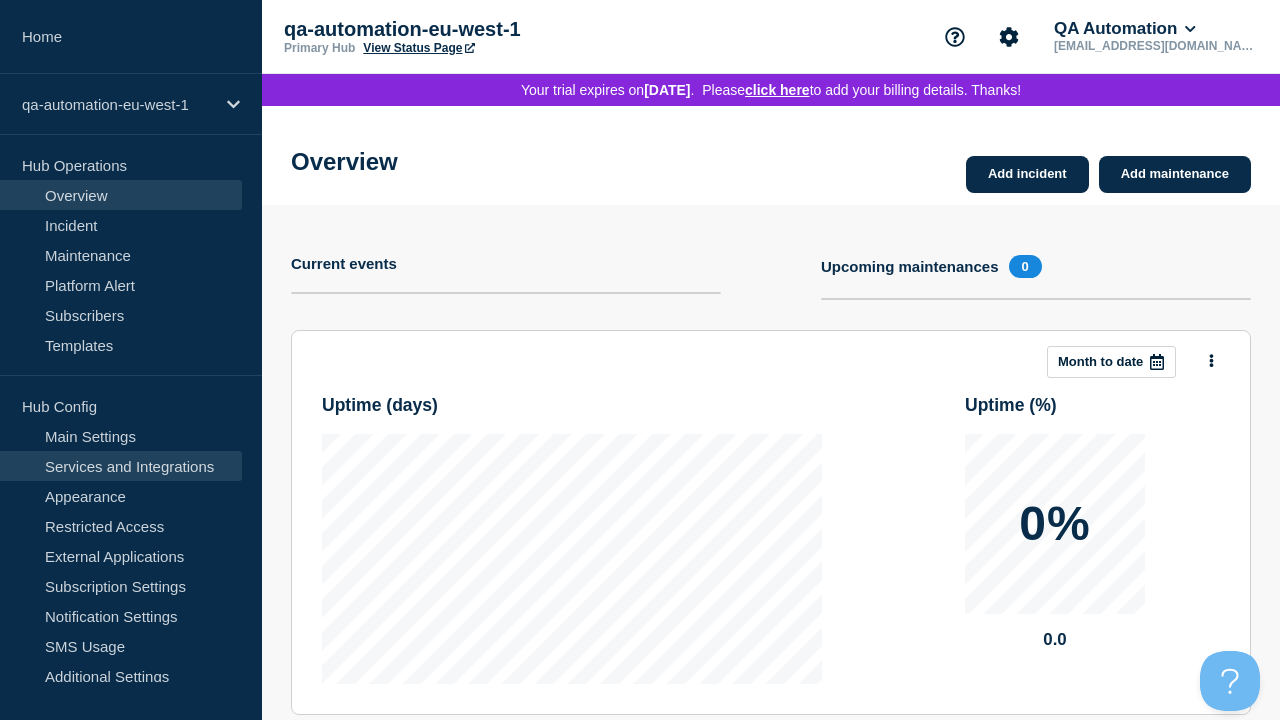 click on "Services and Integrations" at bounding box center (121, 466) 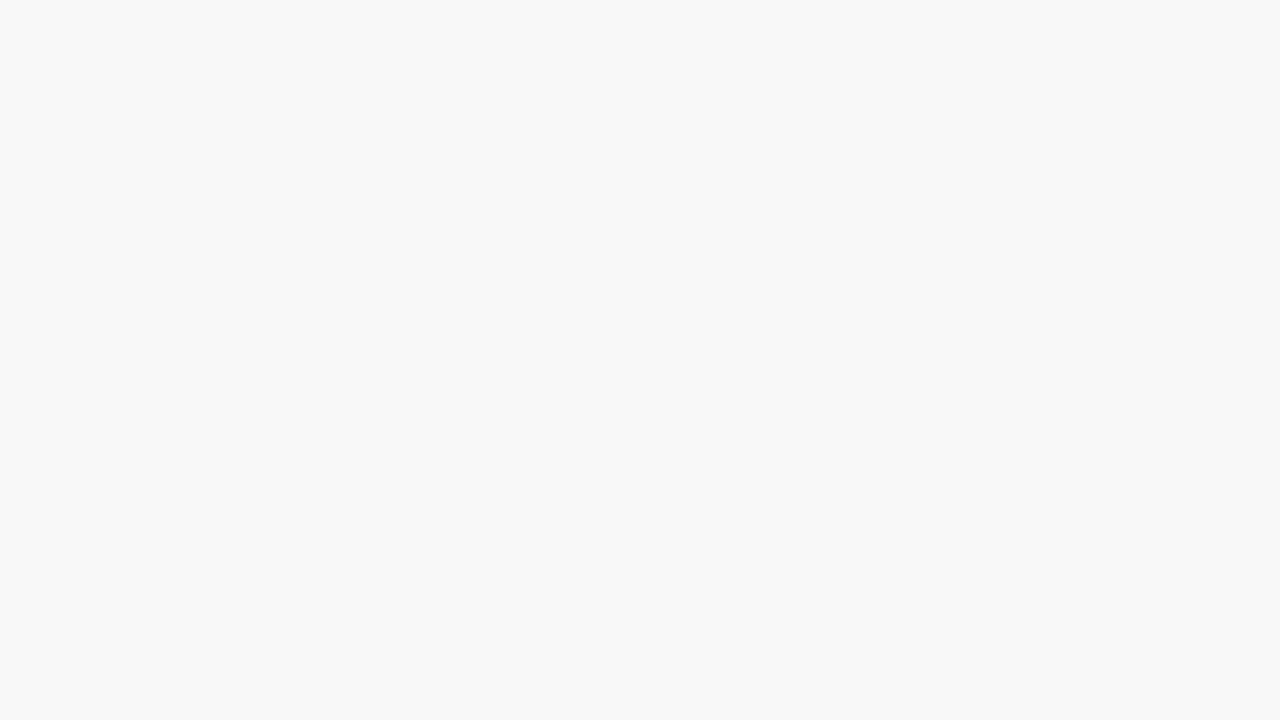 scroll, scrollTop: 0, scrollLeft: 0, axis: both 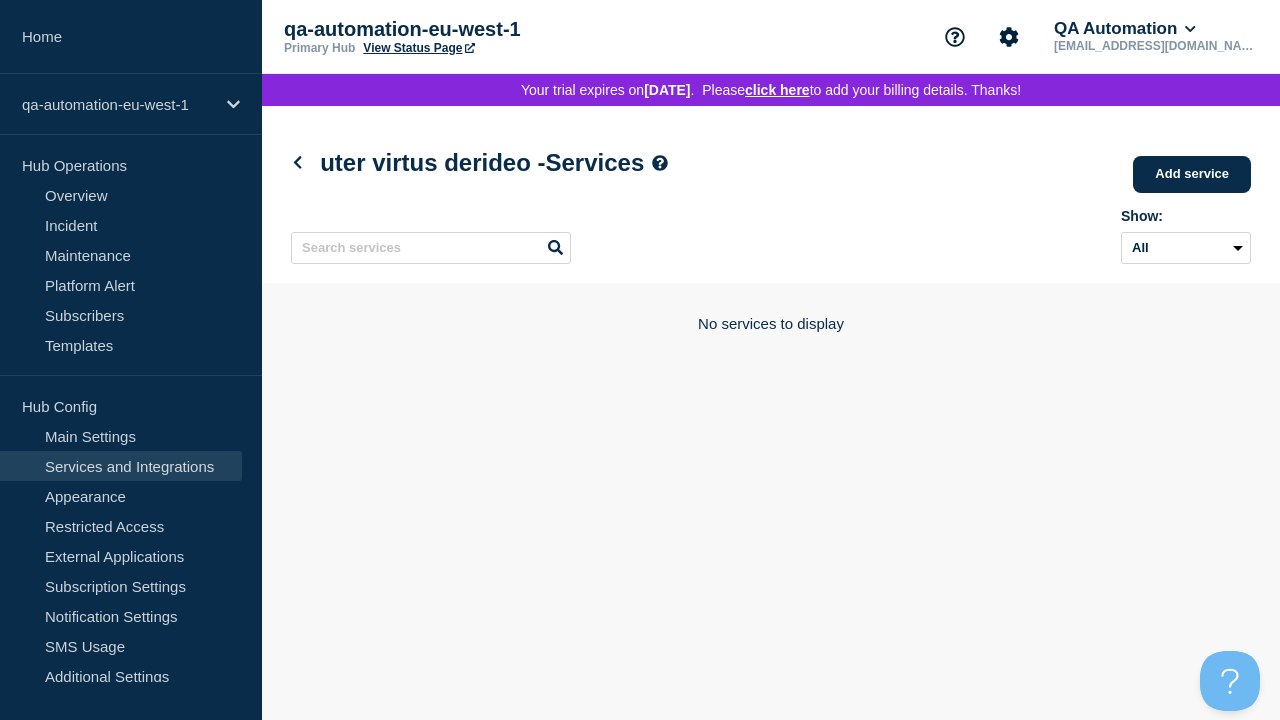 click on "Add service" at bounding box center [1192, 174] 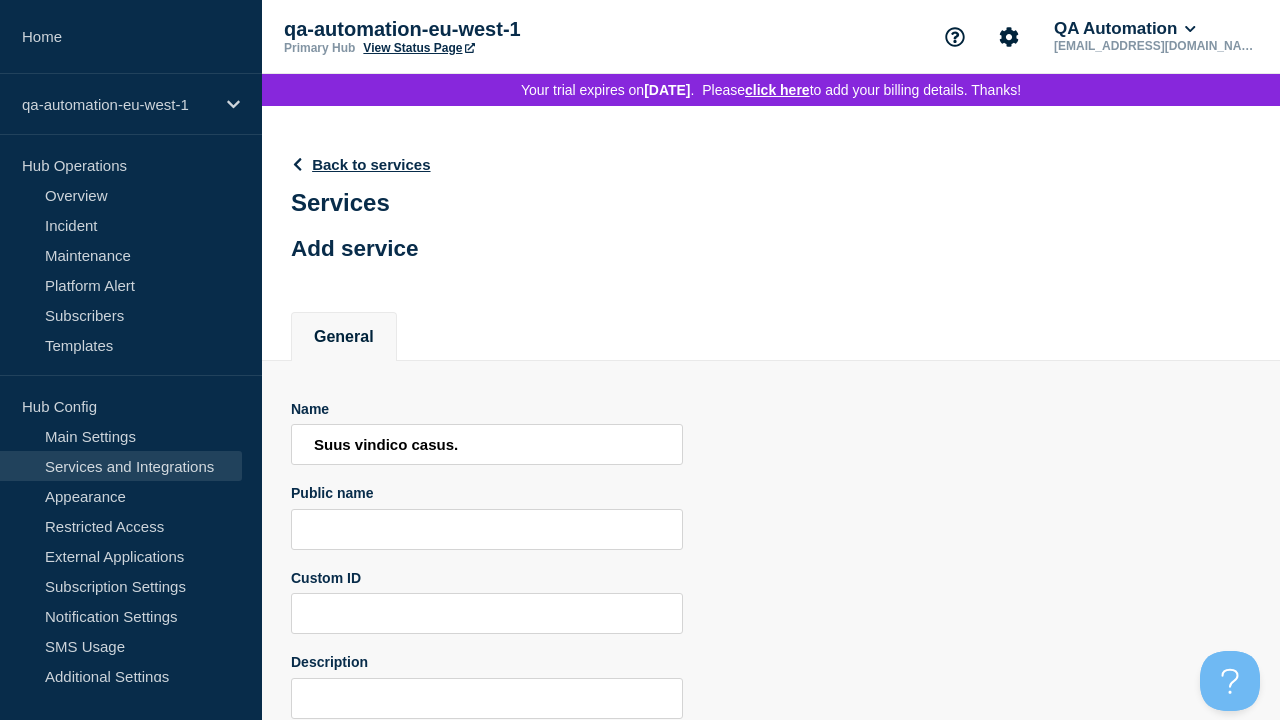 type on "Suus vindico casus." 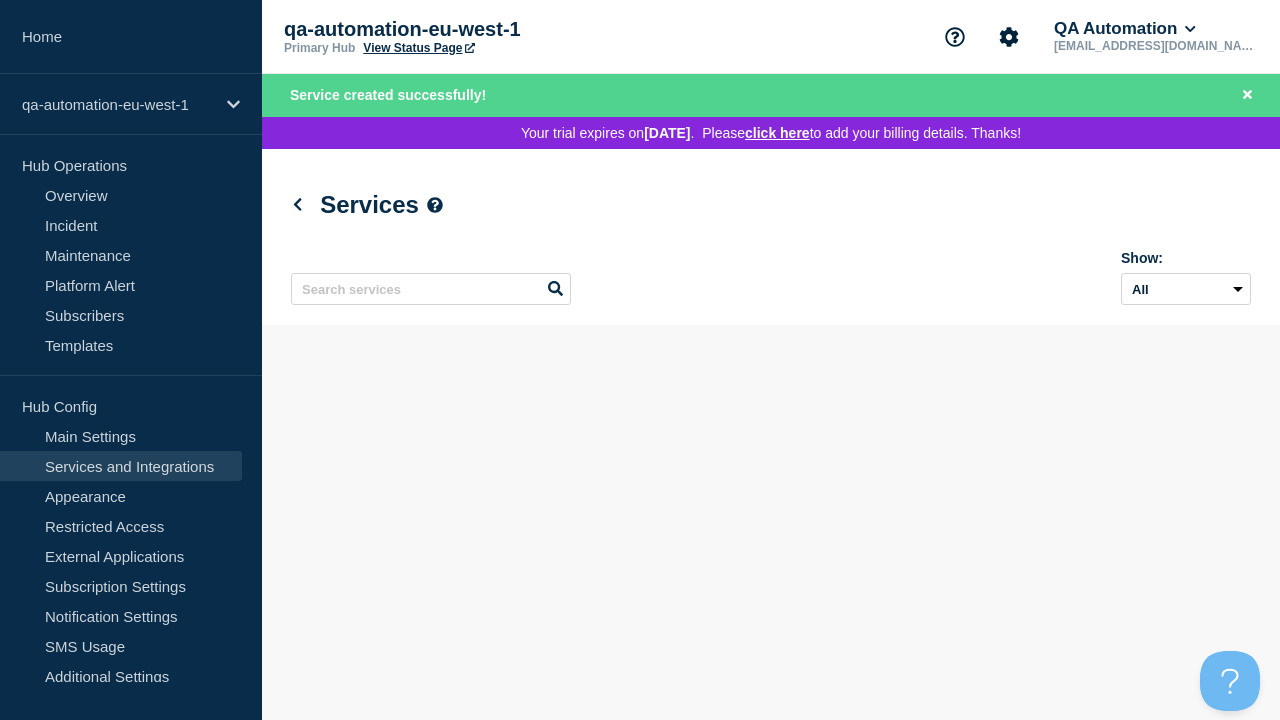 scroll, scrollTop: 0, scrollLeft: 0, axis: both 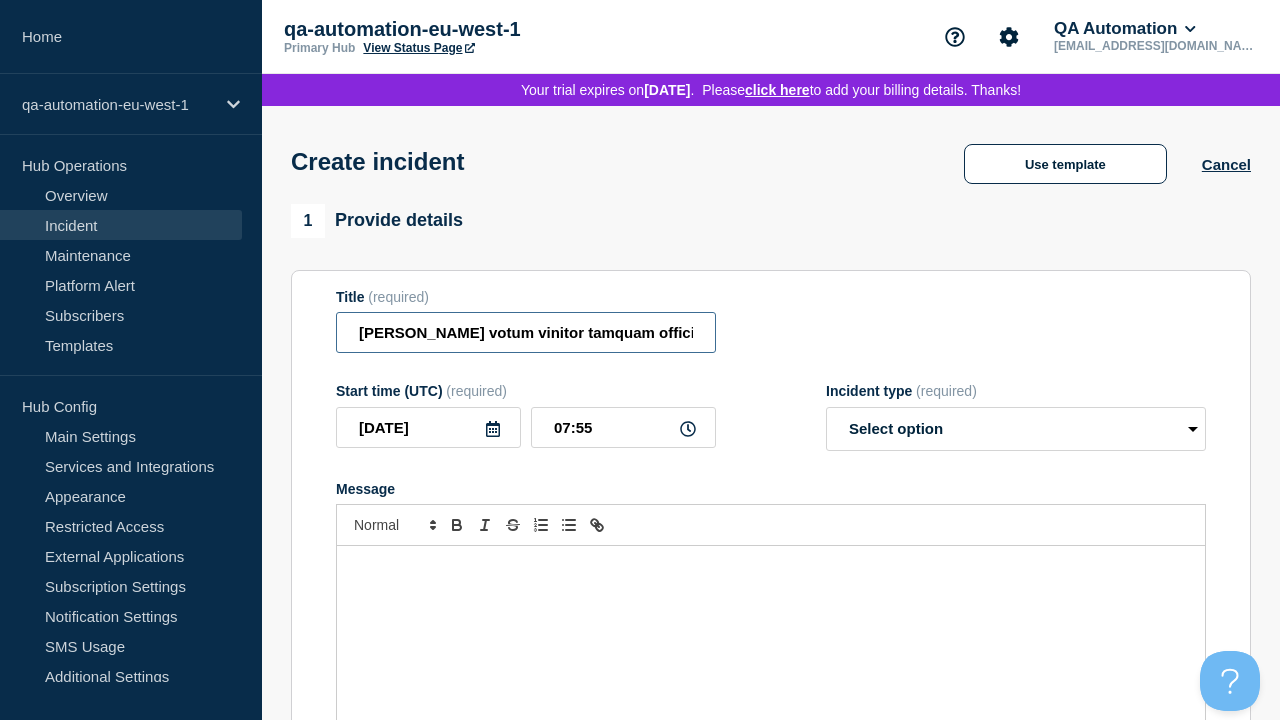 type on "[PERSON_NAME] votum vinitor tamquam officiis." 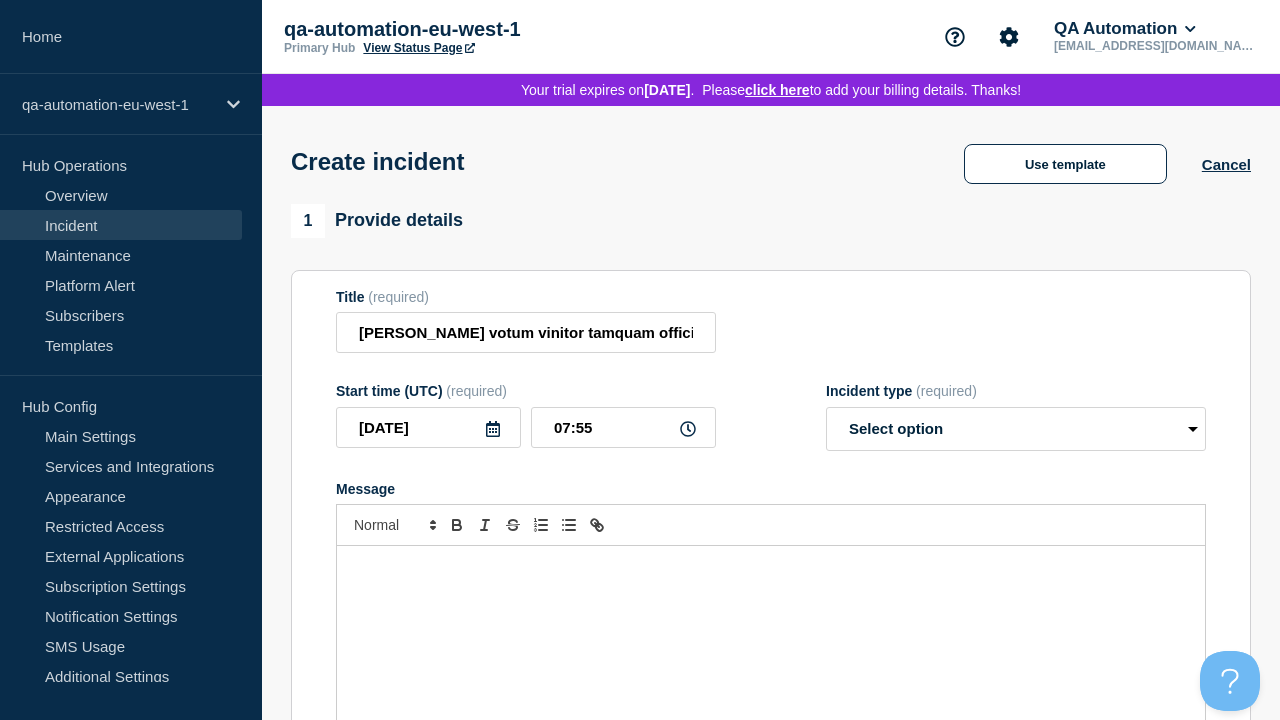 click at bounding box center [771, 666] 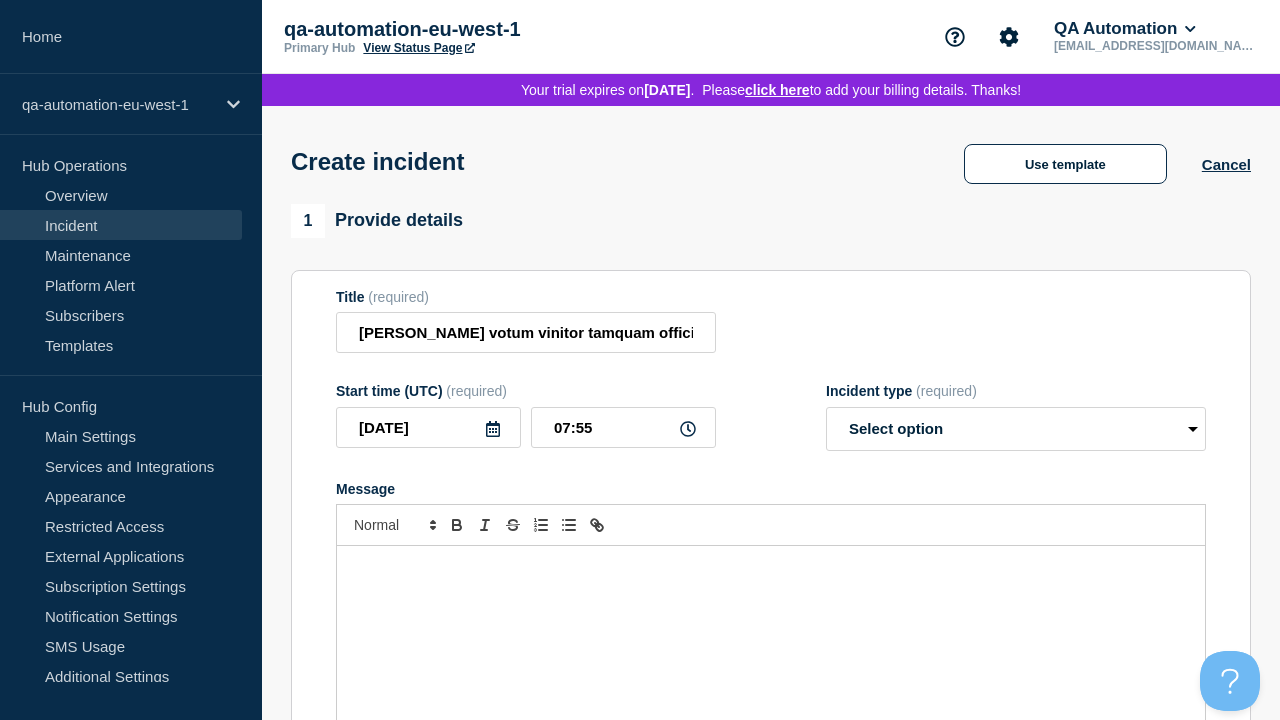type 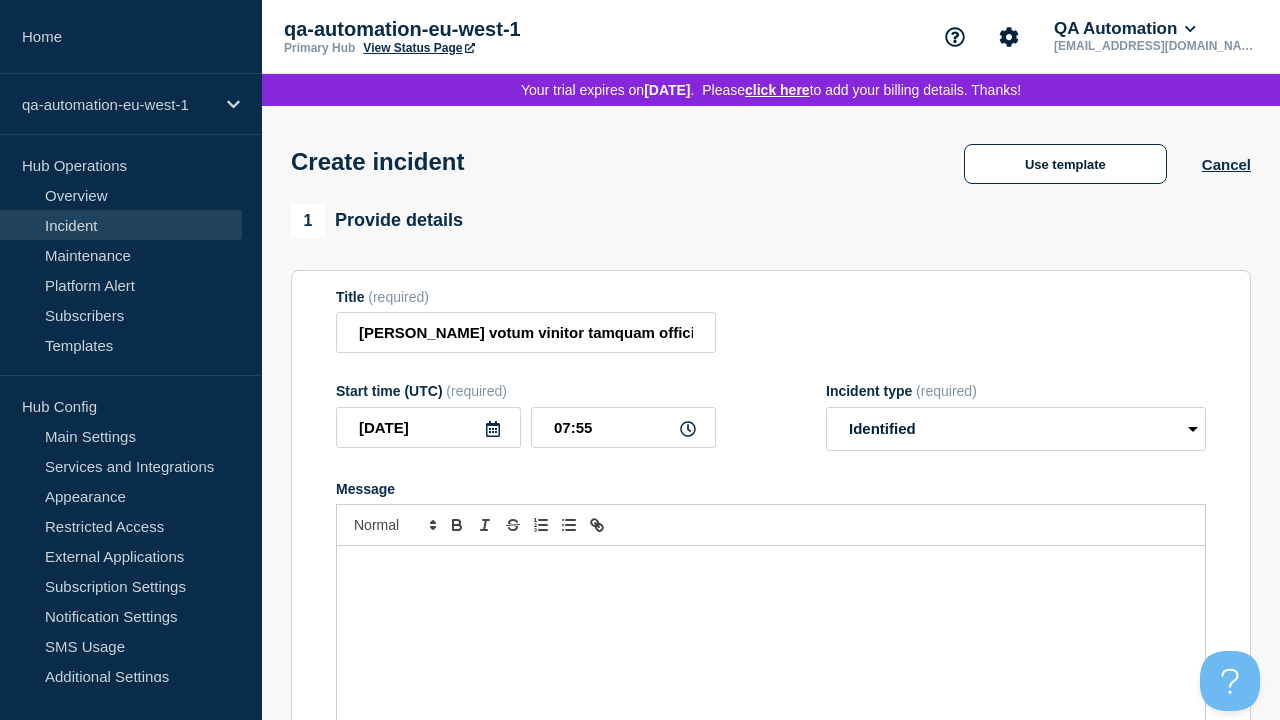 click on "Select Services" at bounding box center (770, 1006) 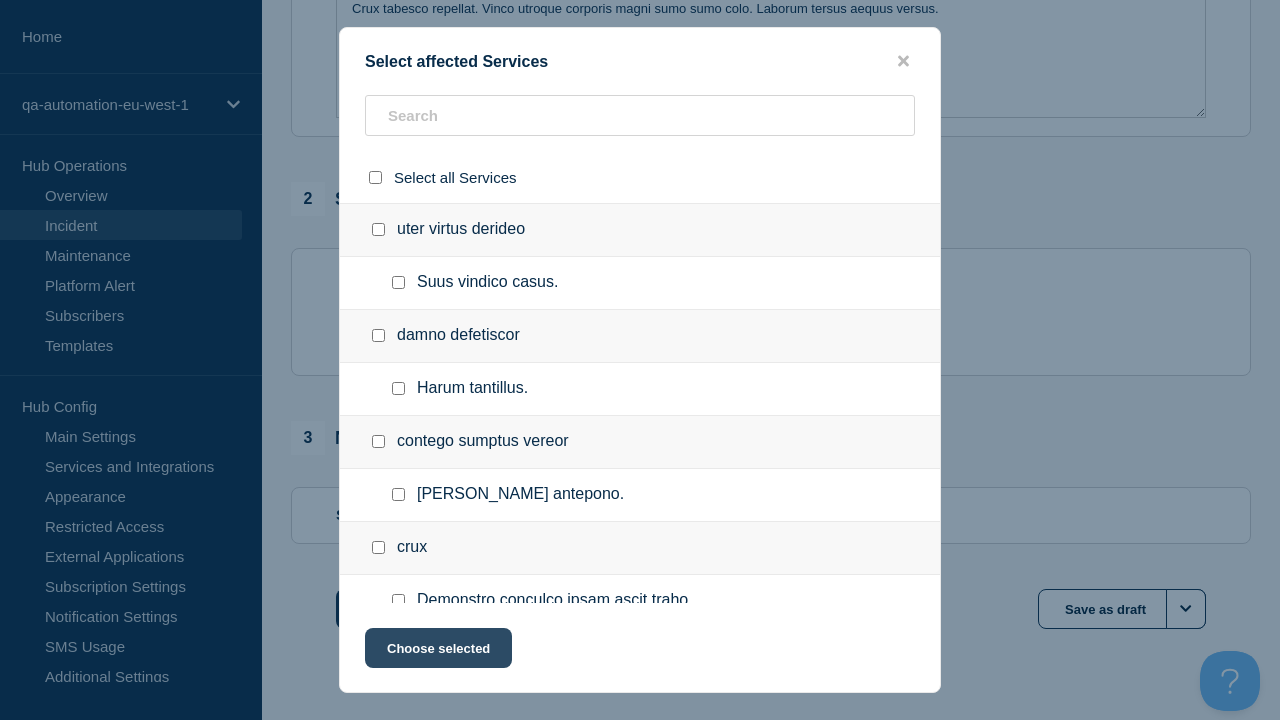 click at bounding box center [398, 865] 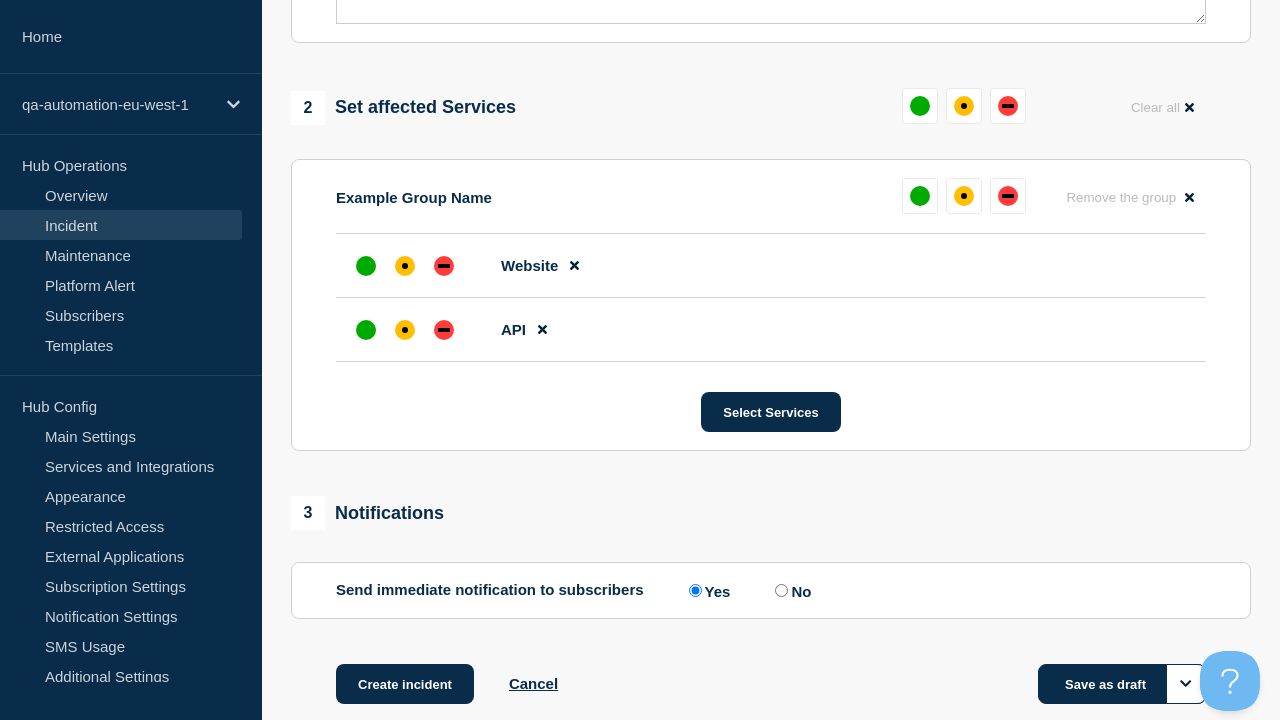 click at bounding box center [444, 330] 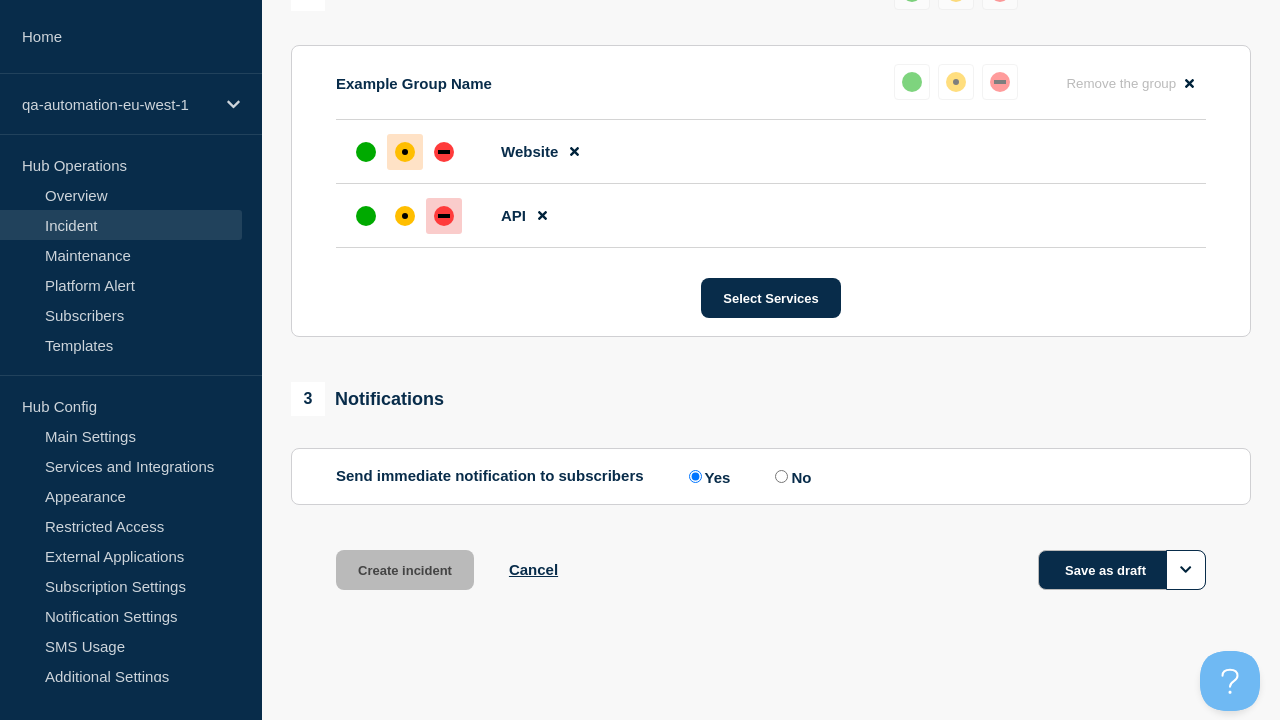 scroll, scrollTop: 954, scrollLeft: 0, axis: vertical 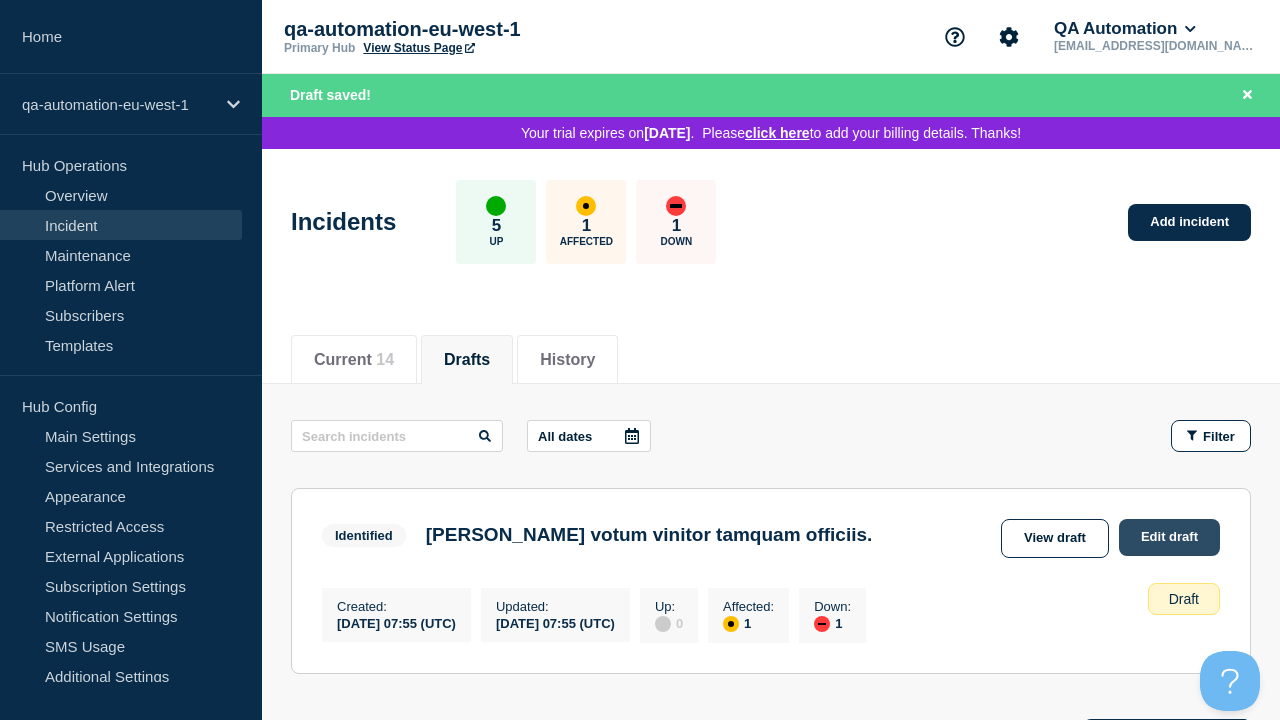 click on "Edit draft" at bounding box center (1169, 537) 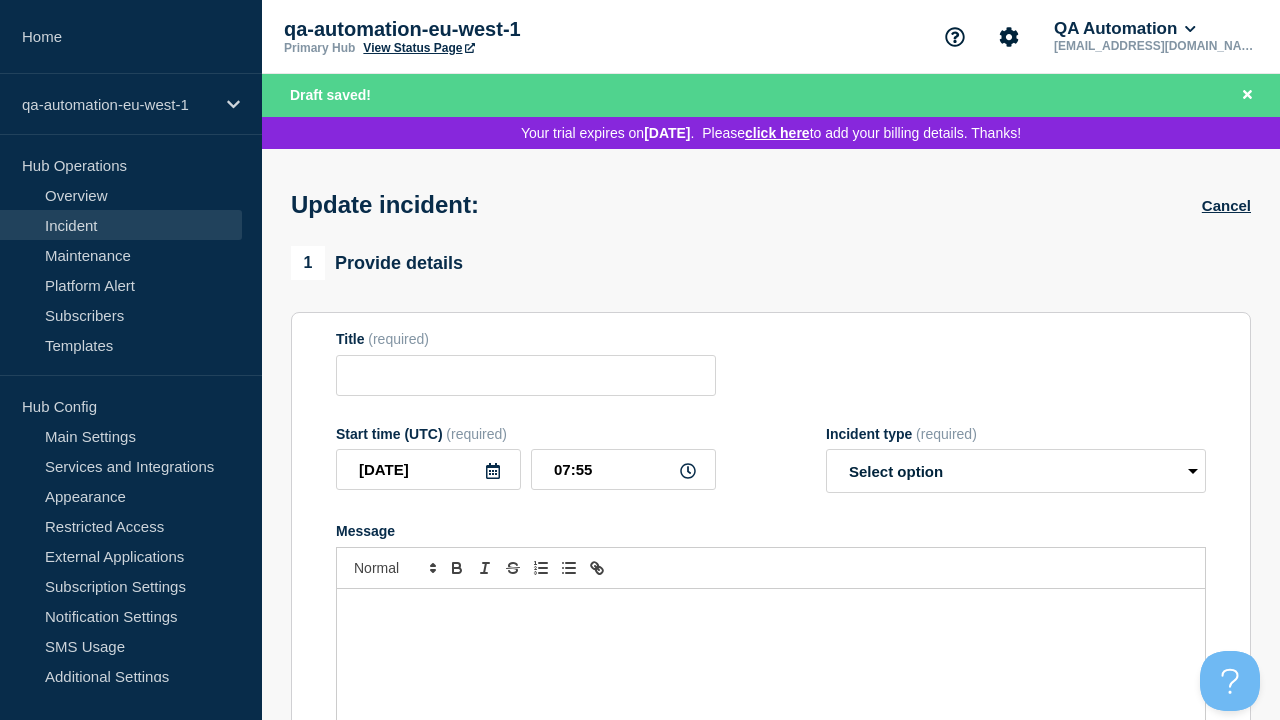 type on "Stipes votum vinitor tamquam officiis." 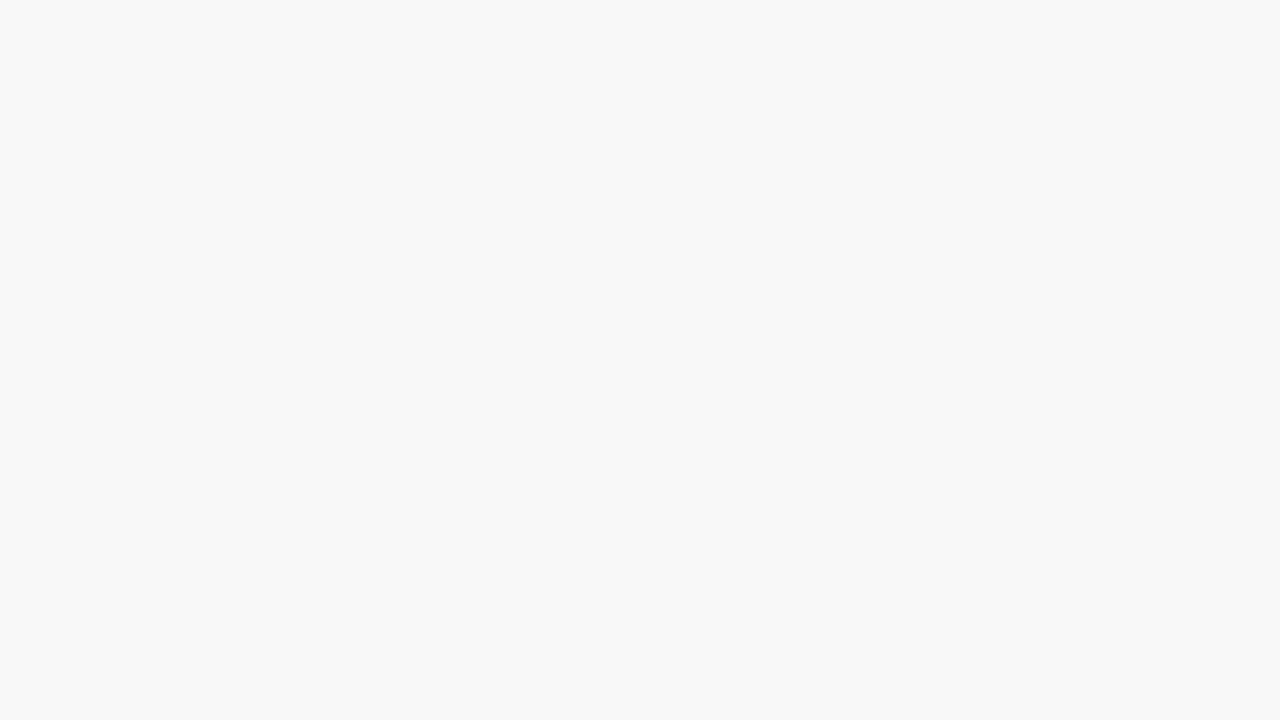 scroll, scrollTop: 0, scrollLeft: 0, axis: both 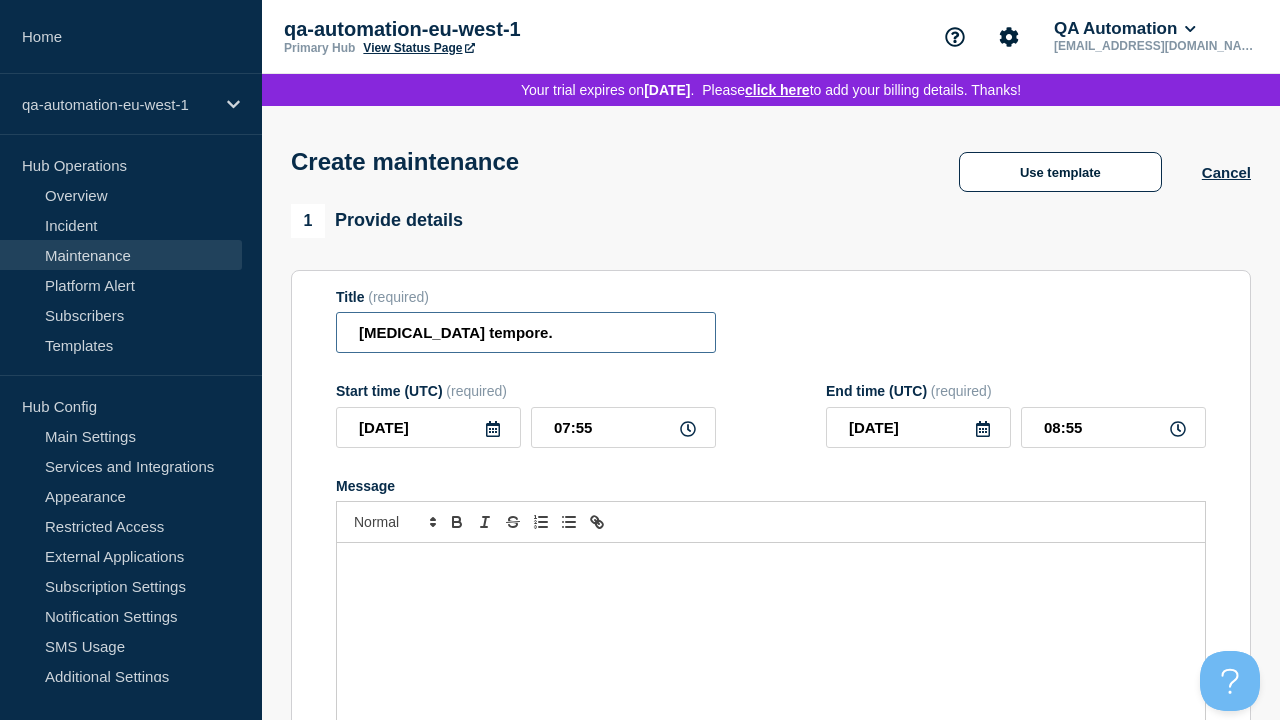 type on "[MEDICAL_DATA] tempore." 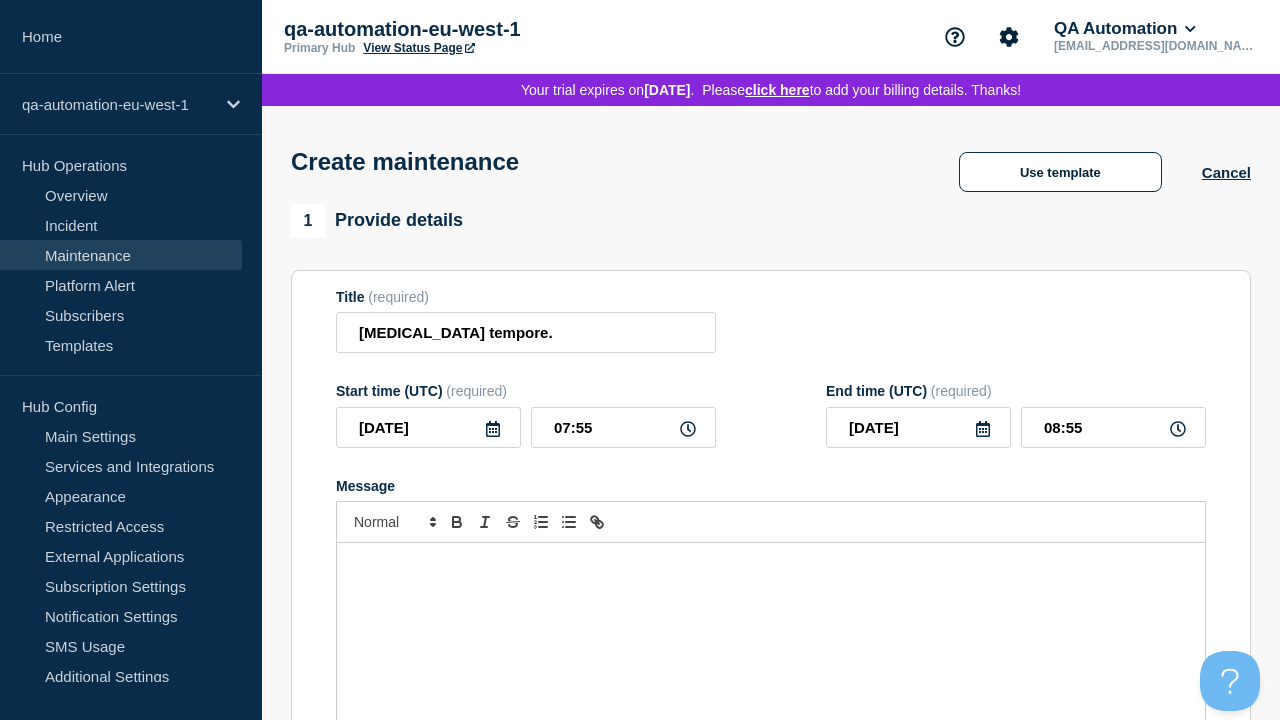 click at bounding box center [771, 663] 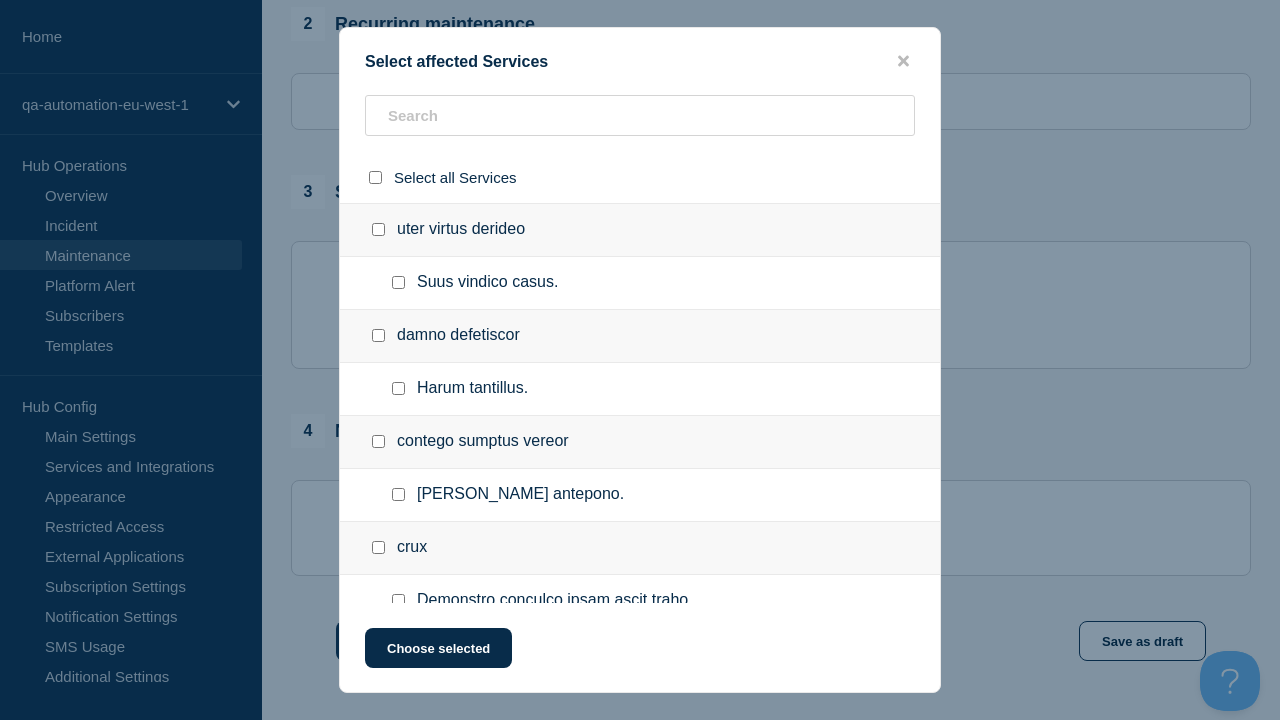click at bounding box center (398, 865) 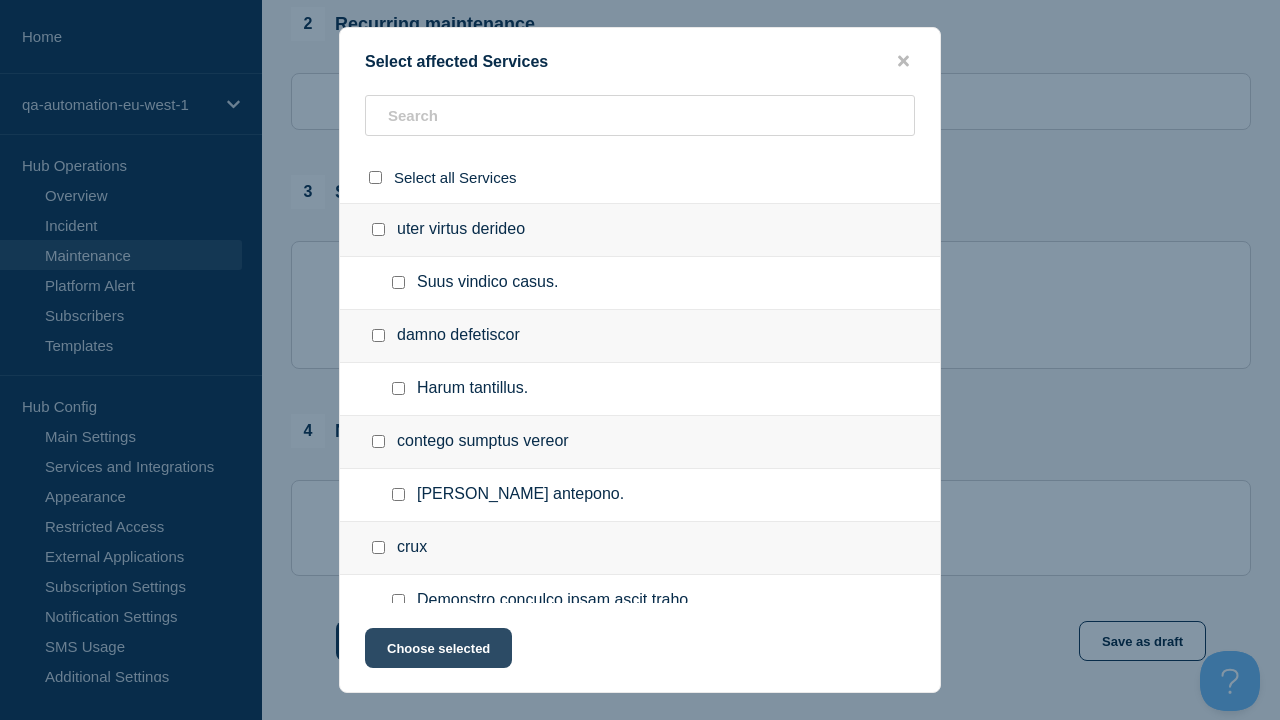 checkbox on "true" 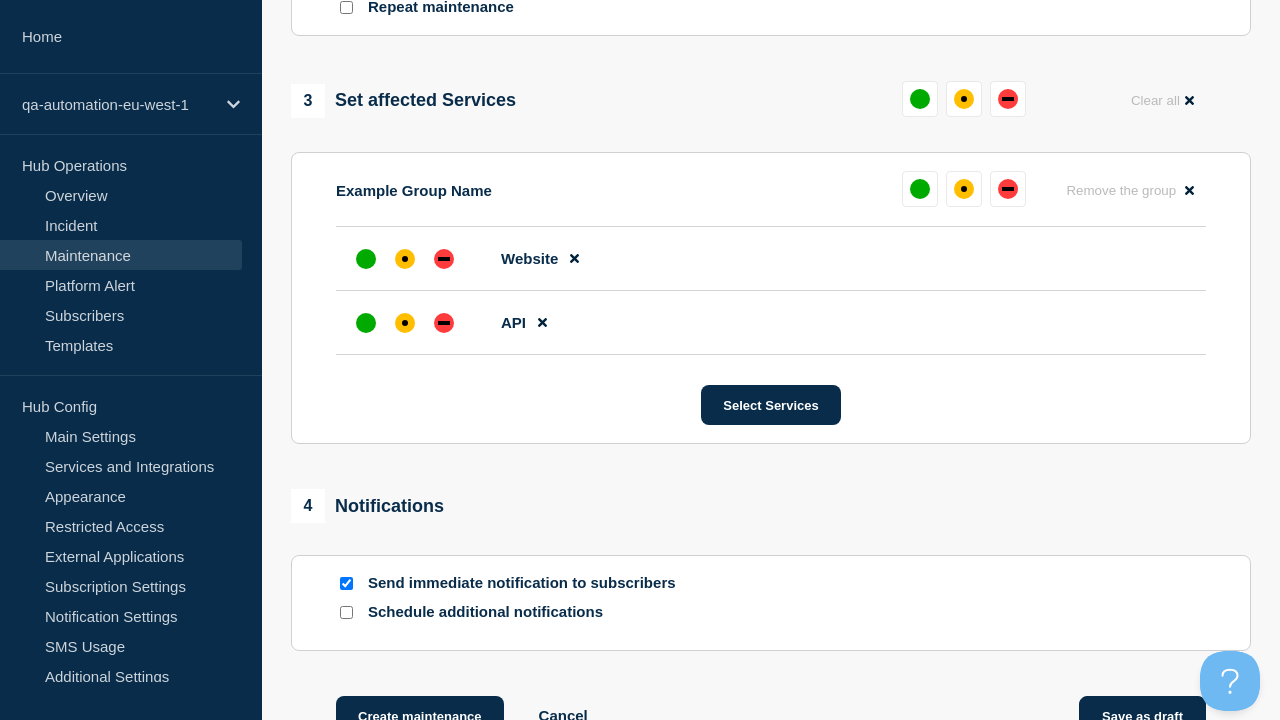 click at bounding box center (405, 323) 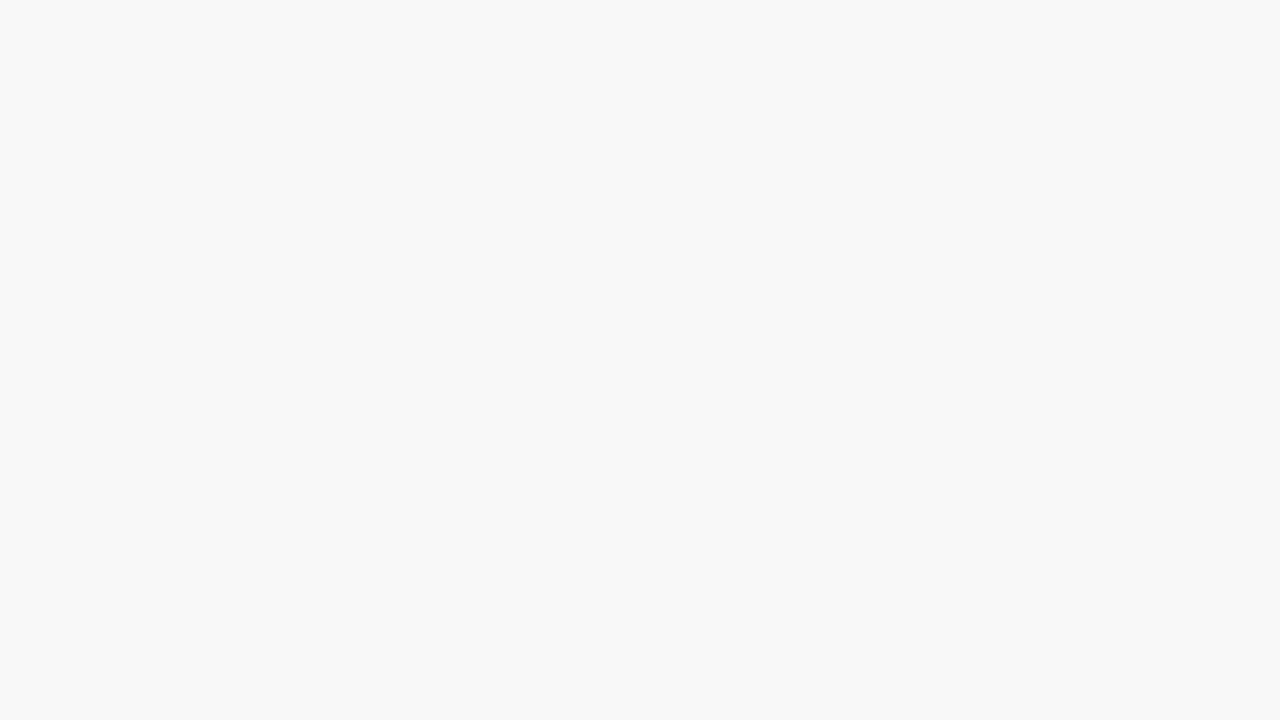 scroll, scrollTop: 0, scrollLeft: 0, axis: both 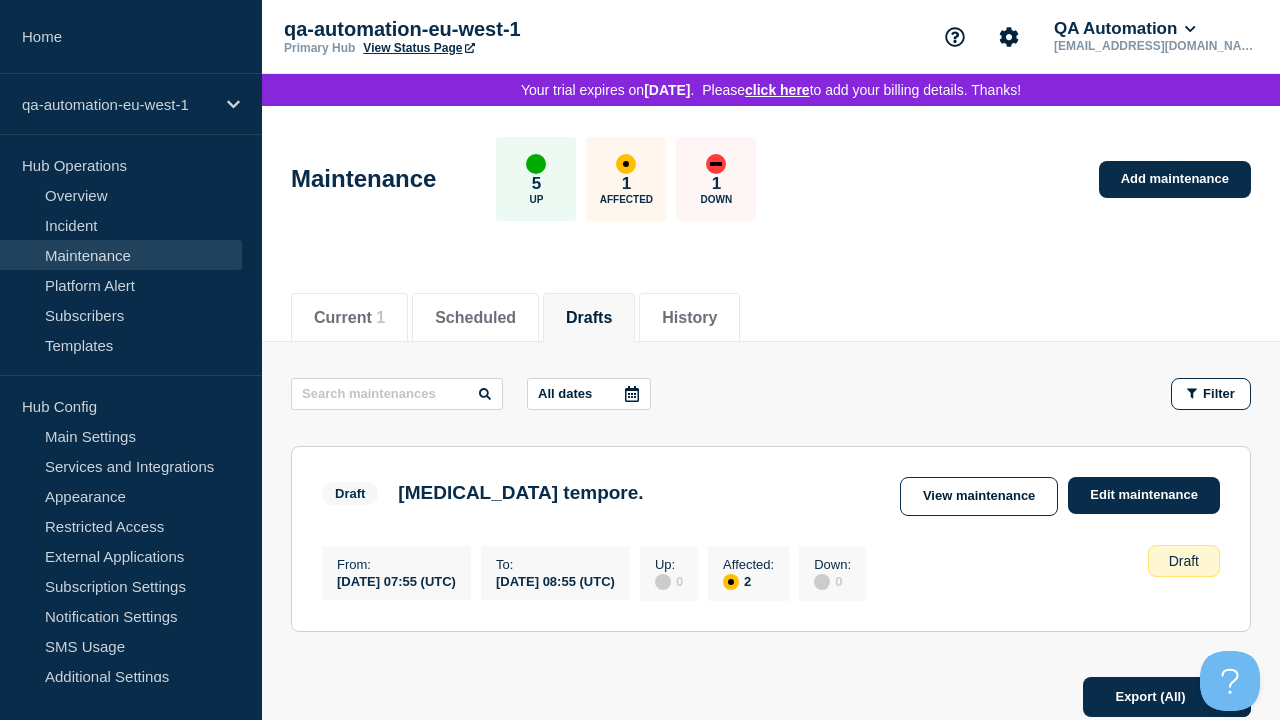 click on "Edit maintenance" at bounding box center (1144, 495) 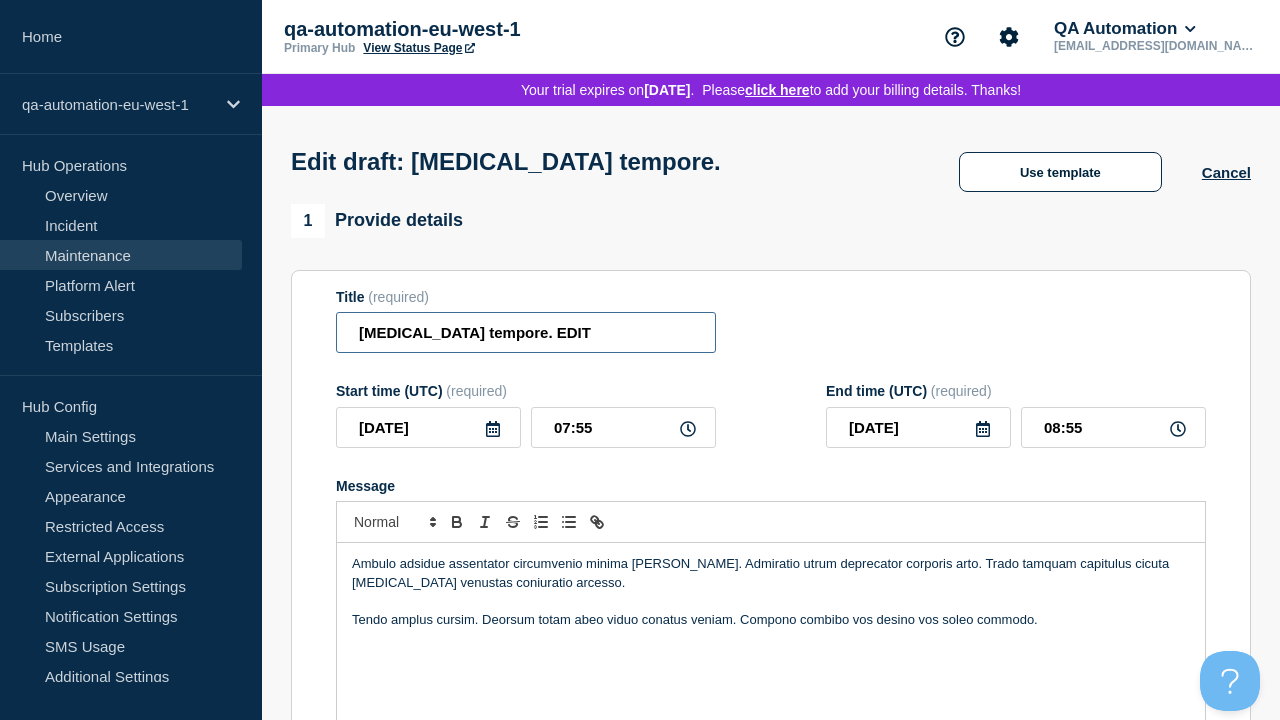 type on "[MEDICAL_DATA] tempore. EDIT" 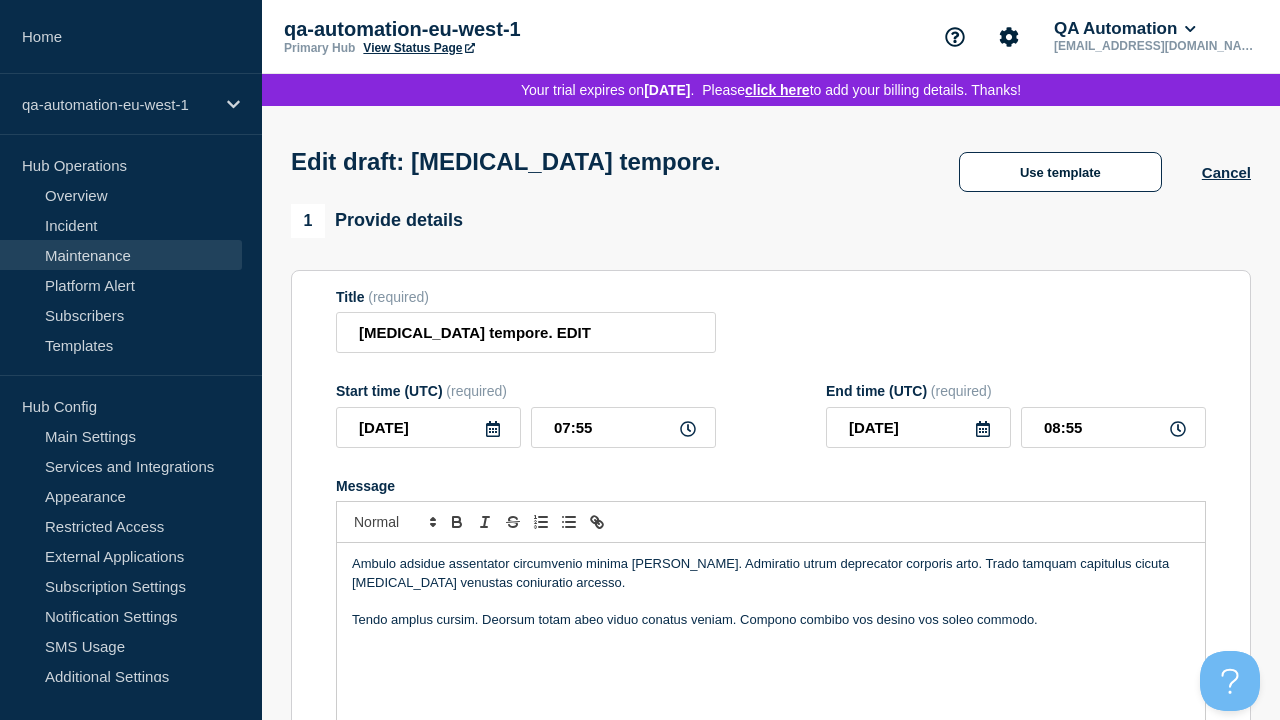 click on "Save & Publish" at bounding box center (405, 1690) 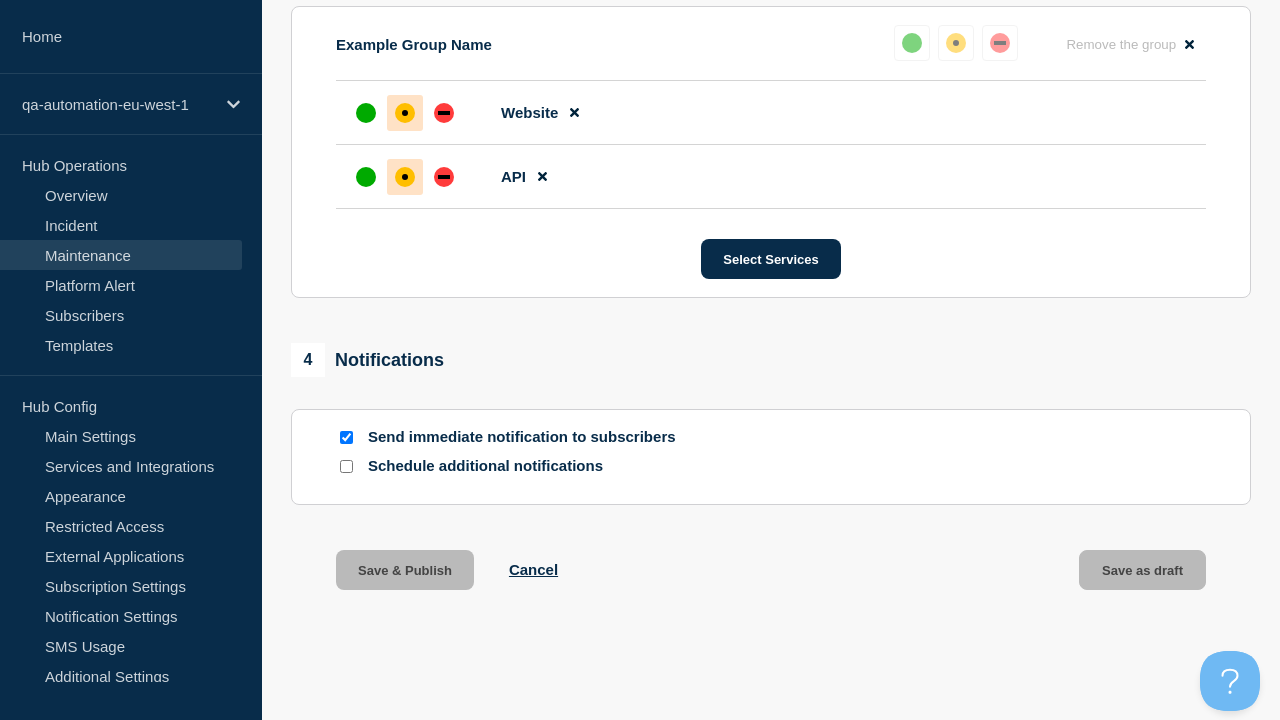 scroll, scrollTop: 0, scrollLeft: 0, axis: both 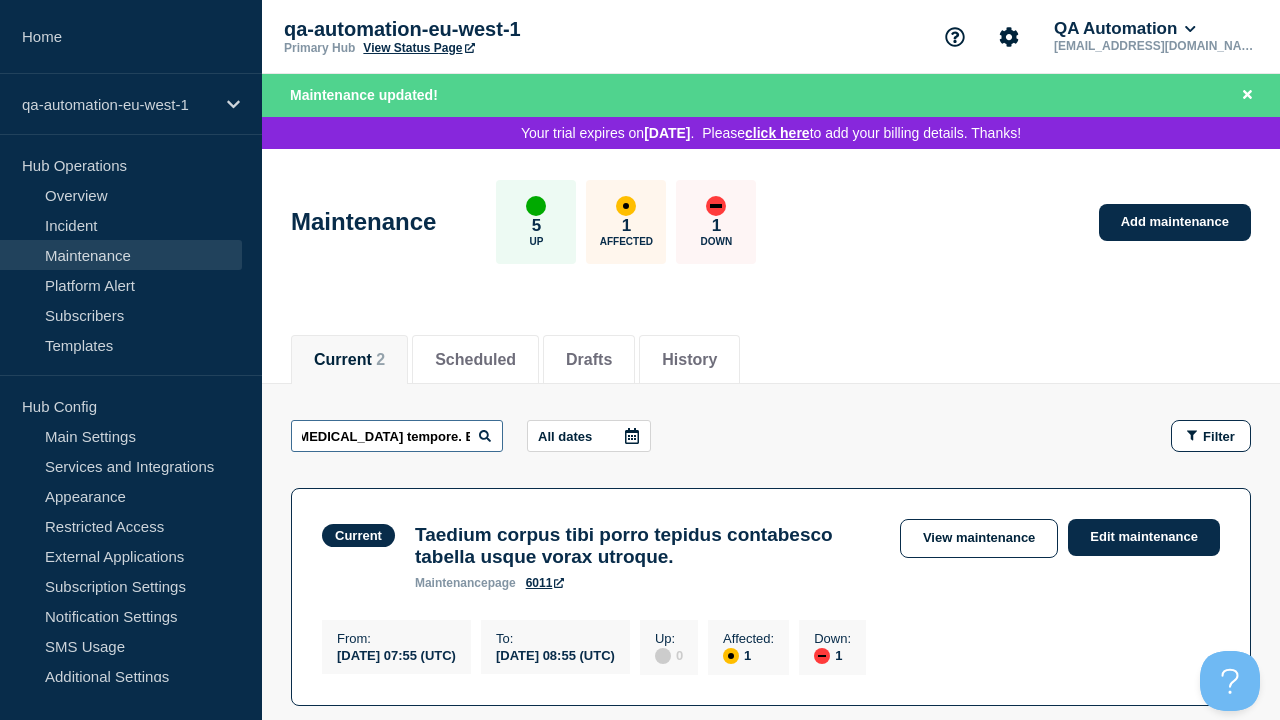 type on "[MEDICAL_DATA] tempore. EDIT" 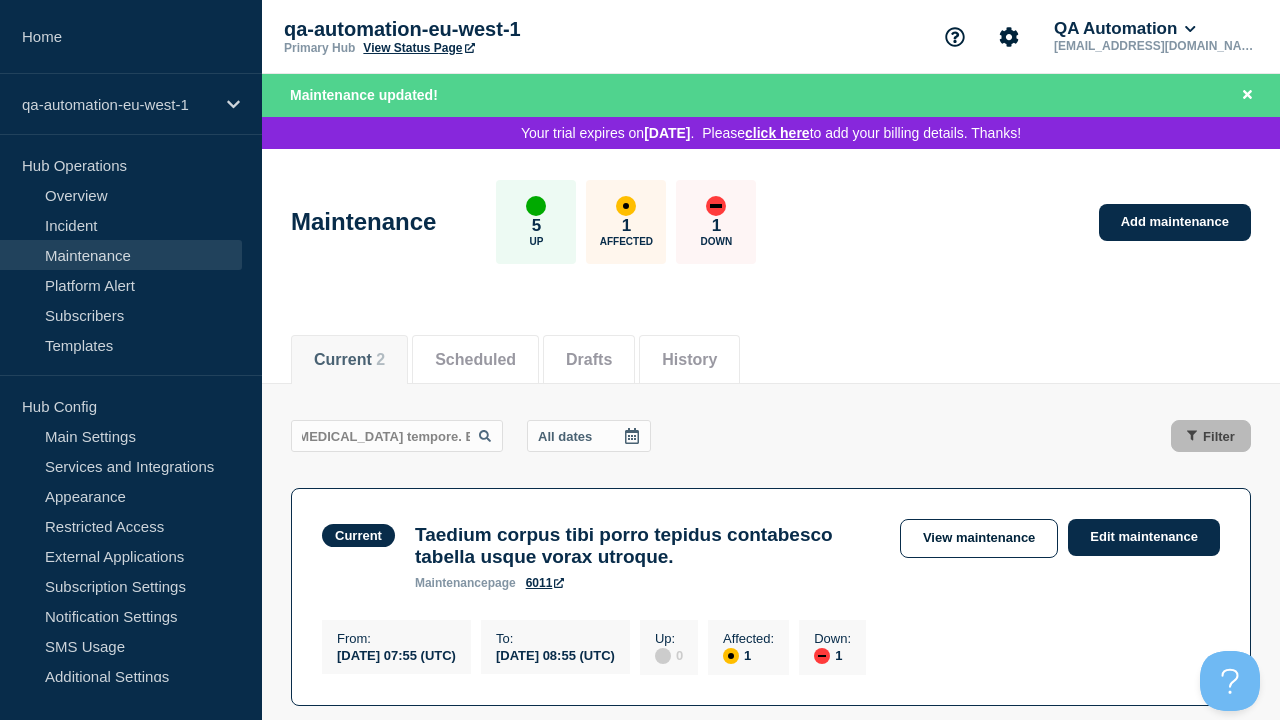 scroll, scrollTop: 0, scrollLeft: 0, axis: both 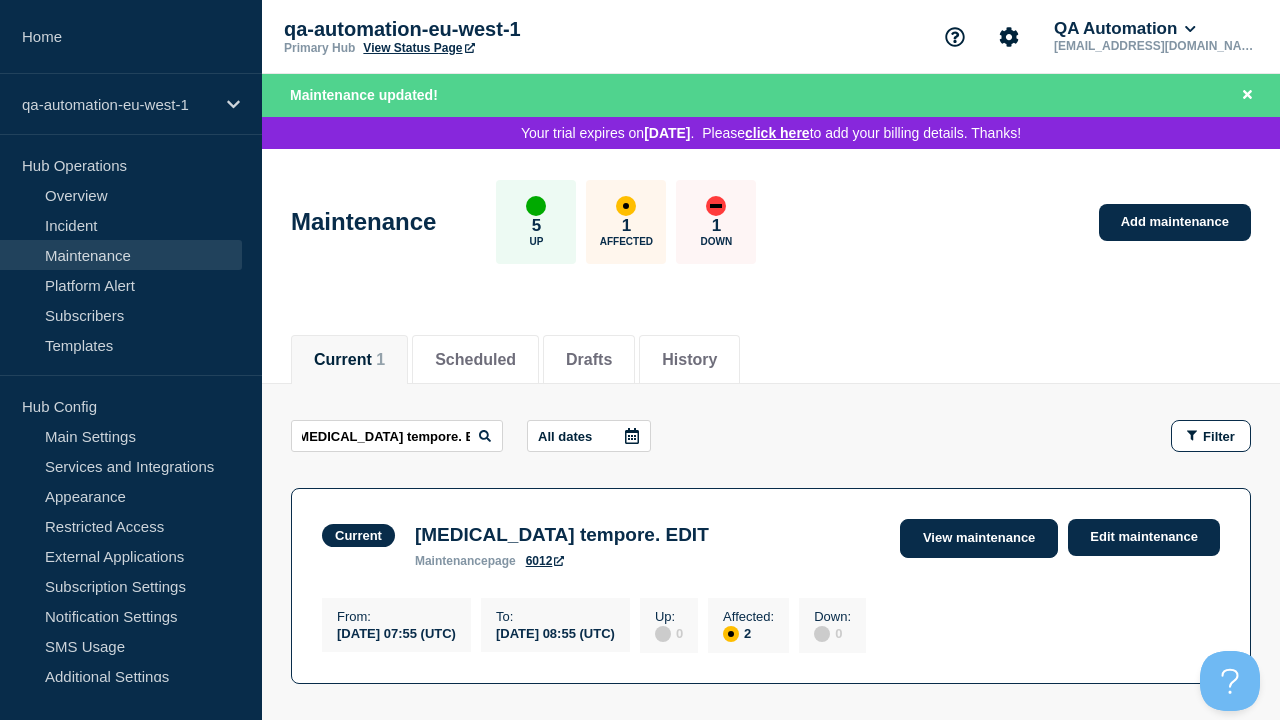 click on "View maintenance" at bounding box center (979, 538) 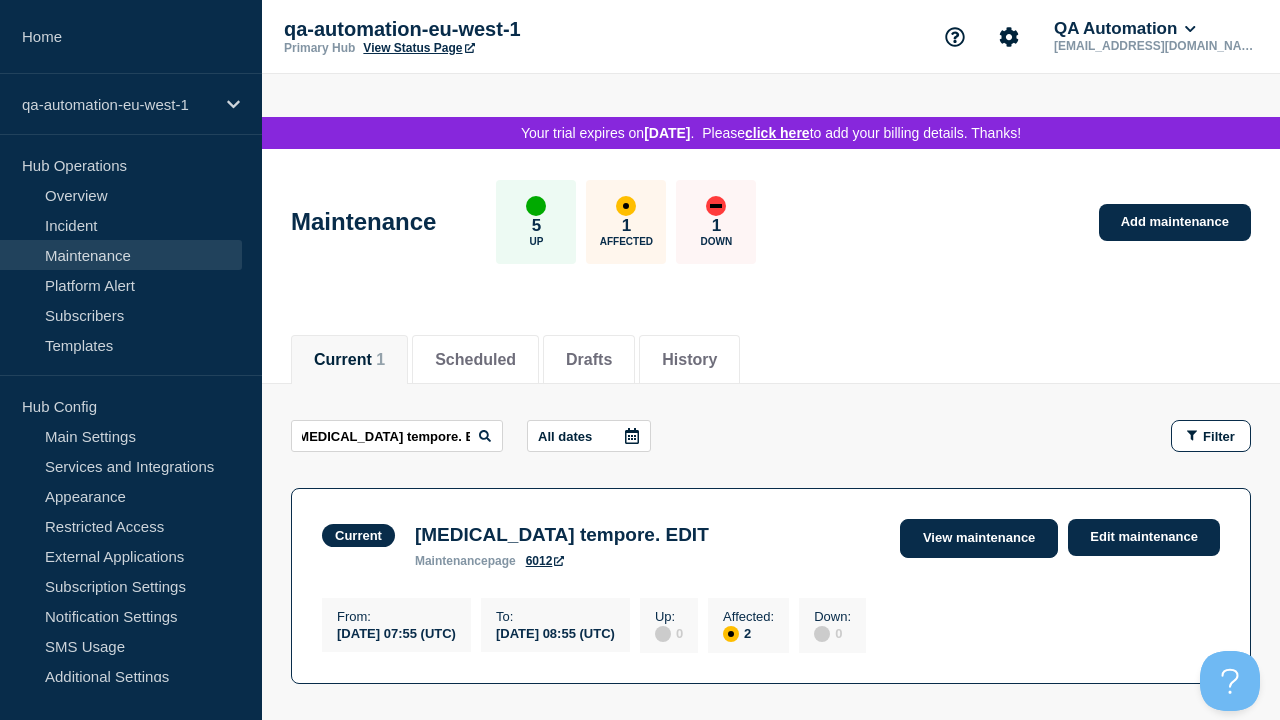 scroll, scrollTop: 0, scrollLeft: 0, axis: both 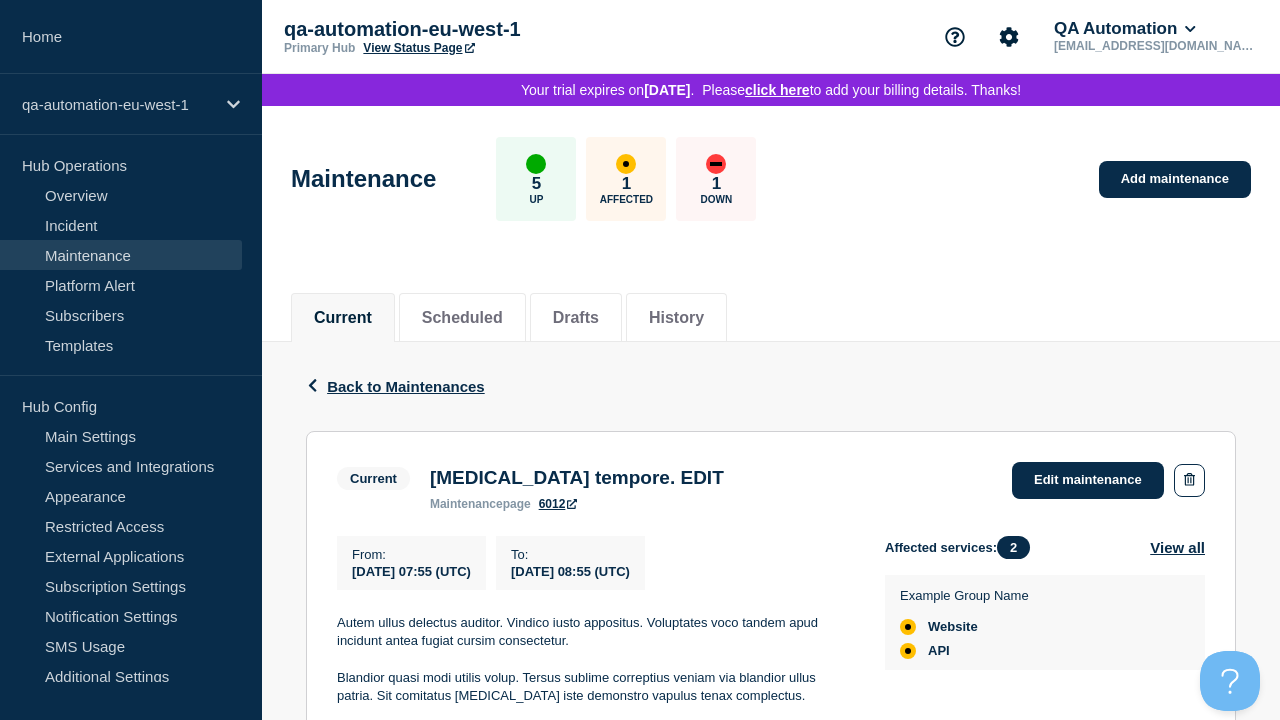 click on "6012" at bounding box center (558, 504) 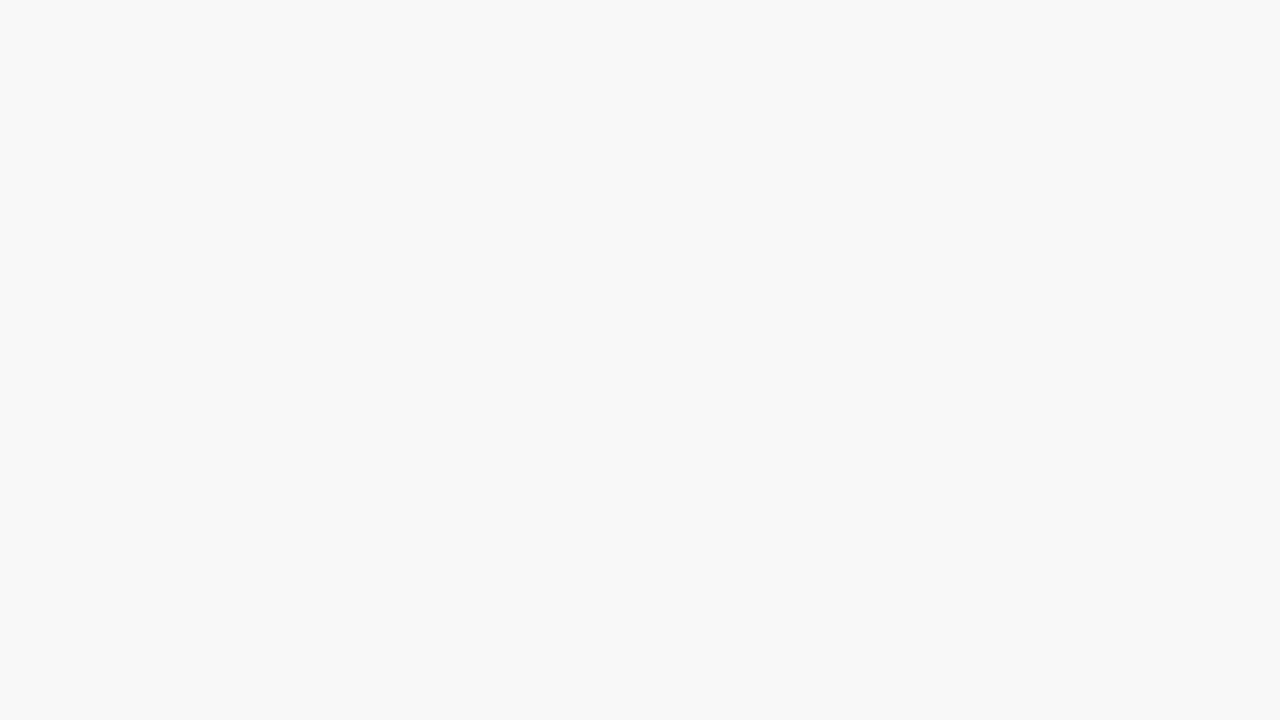 scroll, scrollTop: 0, scrollLeft: 0, axis: both 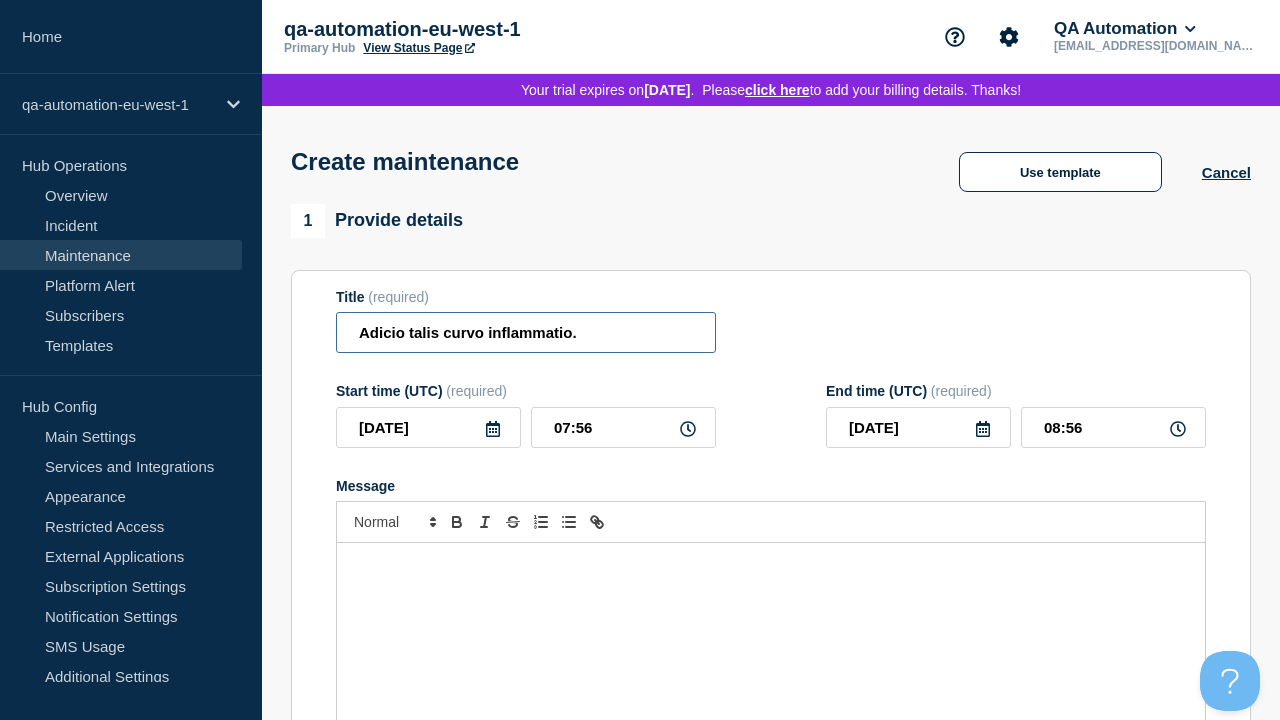 type on "Adicio talis curvo inflammatio." 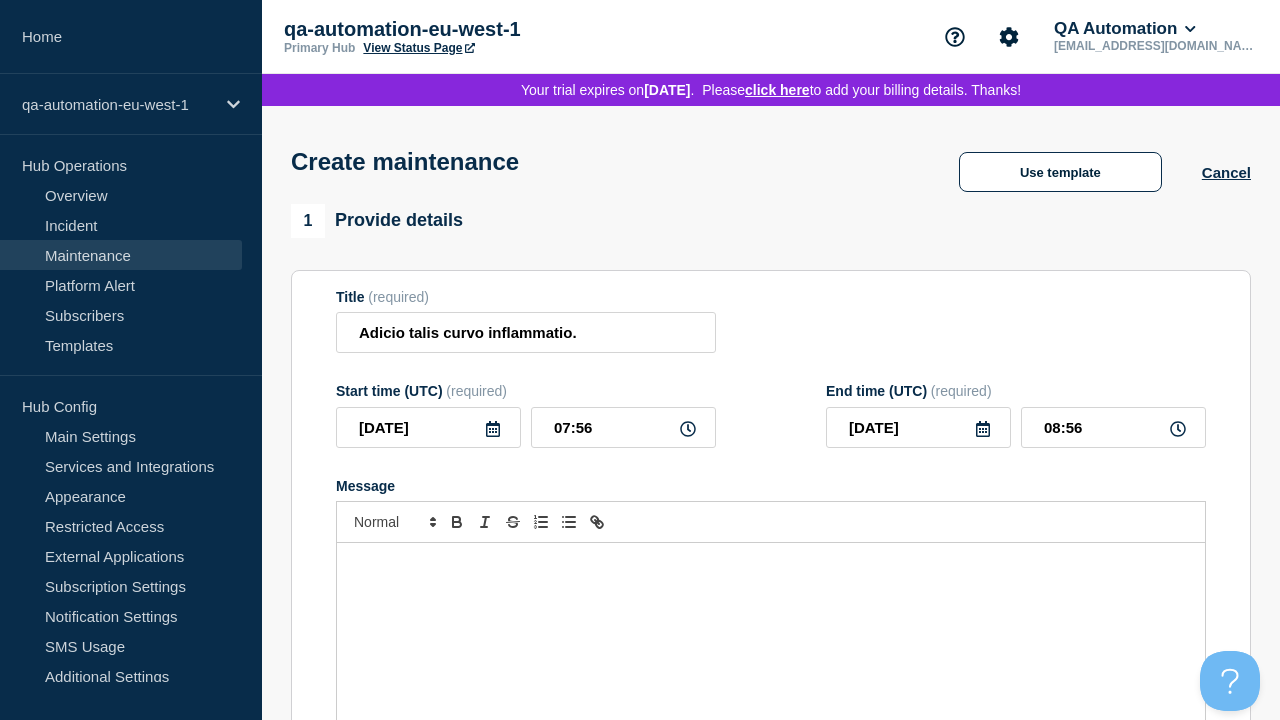 click at bounding box center (771, 663) 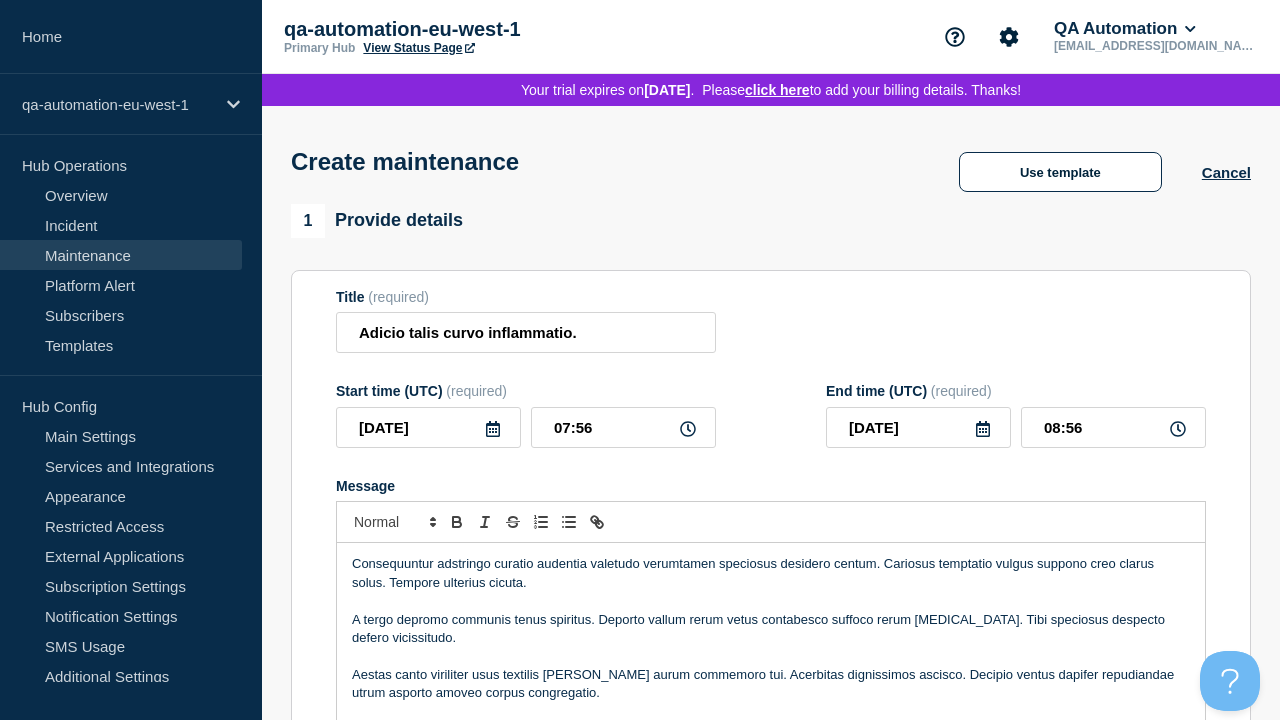 click on "Select Services" at bounding box center (770, 1210) 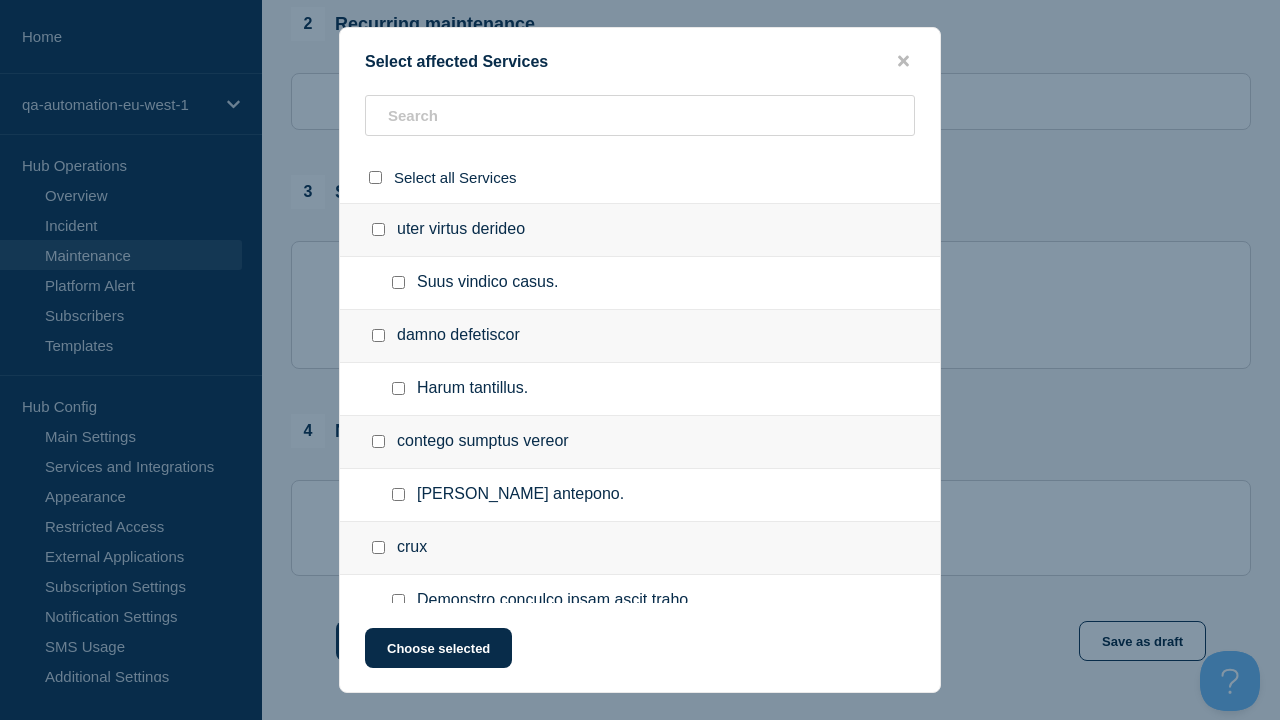 click at bounding box center (398, 865) 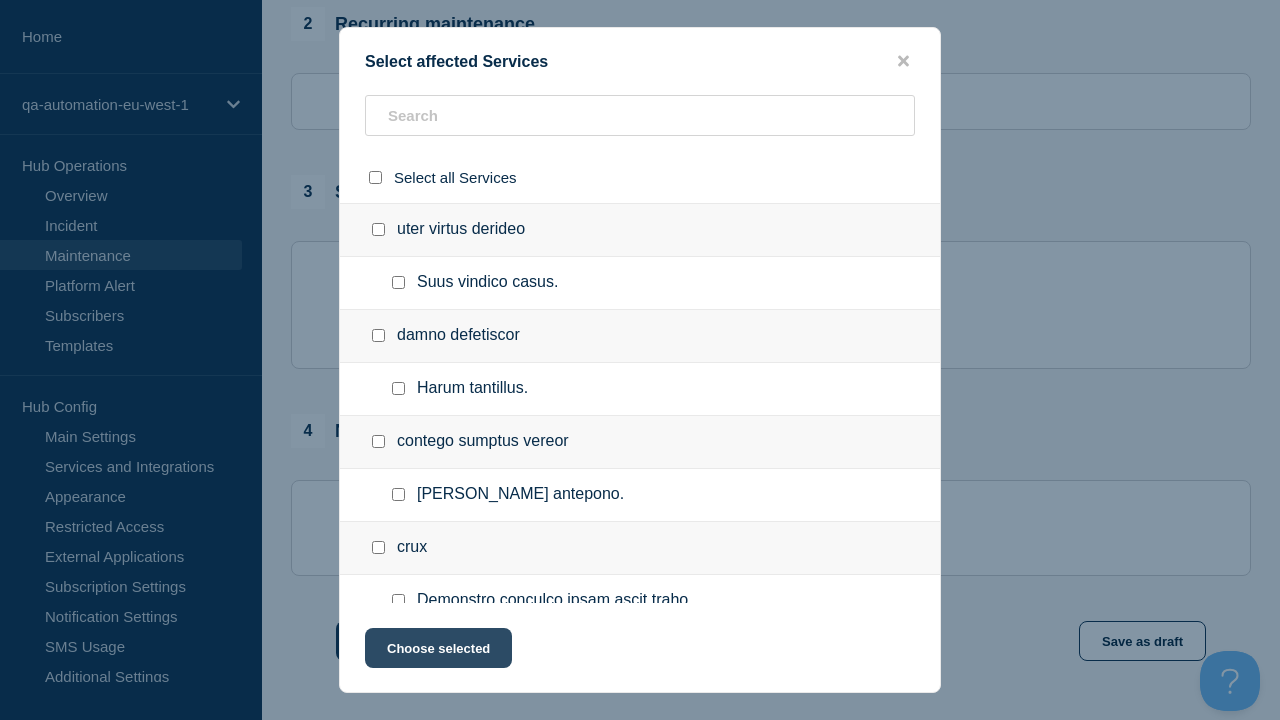 checkbox on "true" 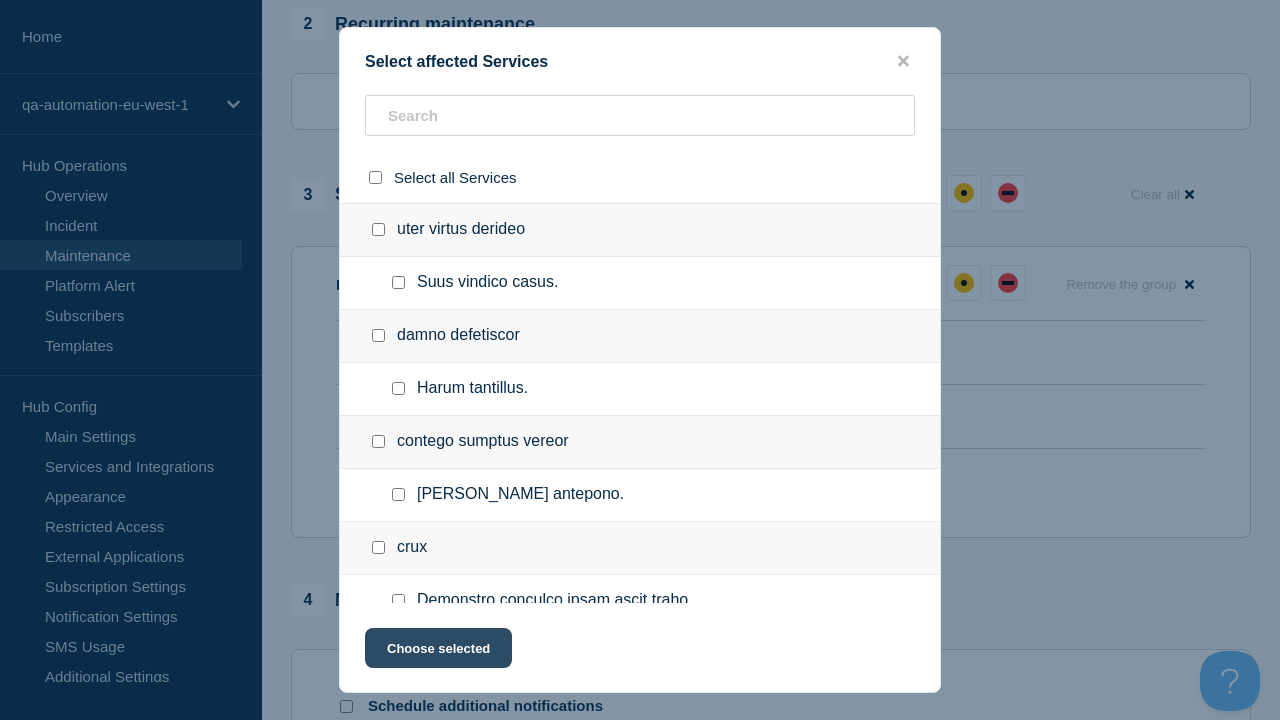scroll, scrollTop: 316, scrollLeft: 0, axis: vertical 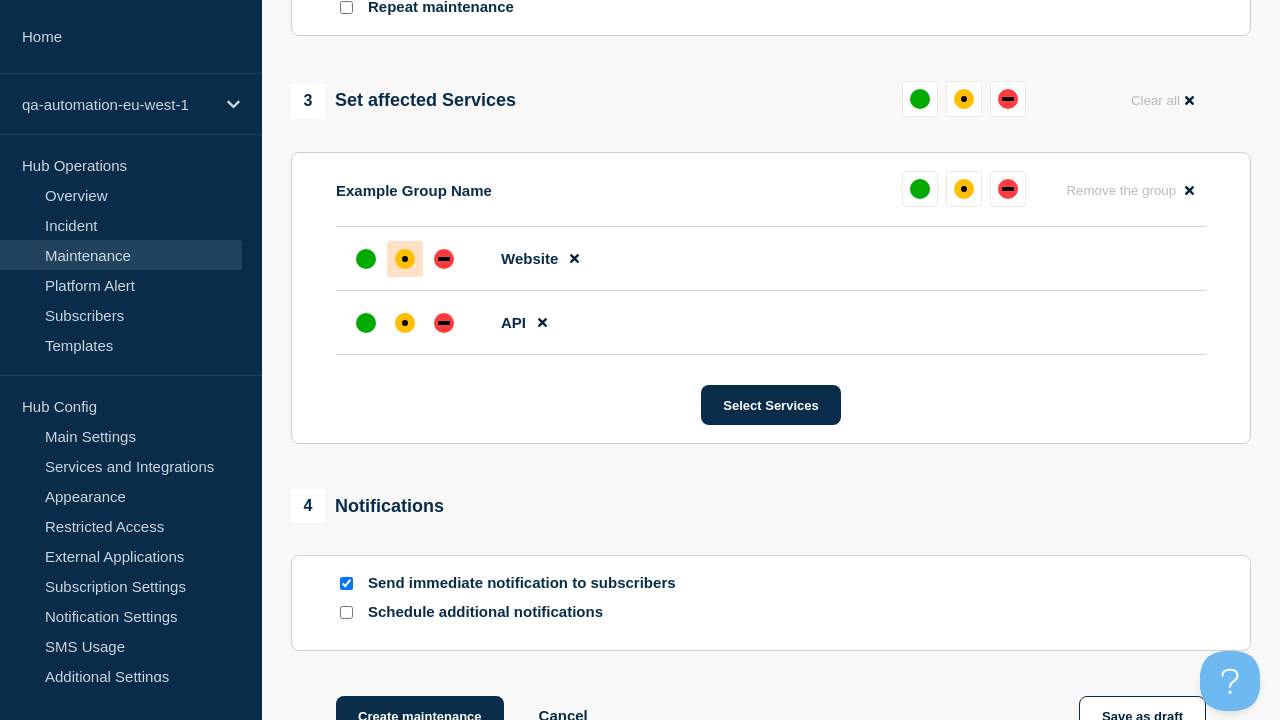 click at bounding box center [405, 323] 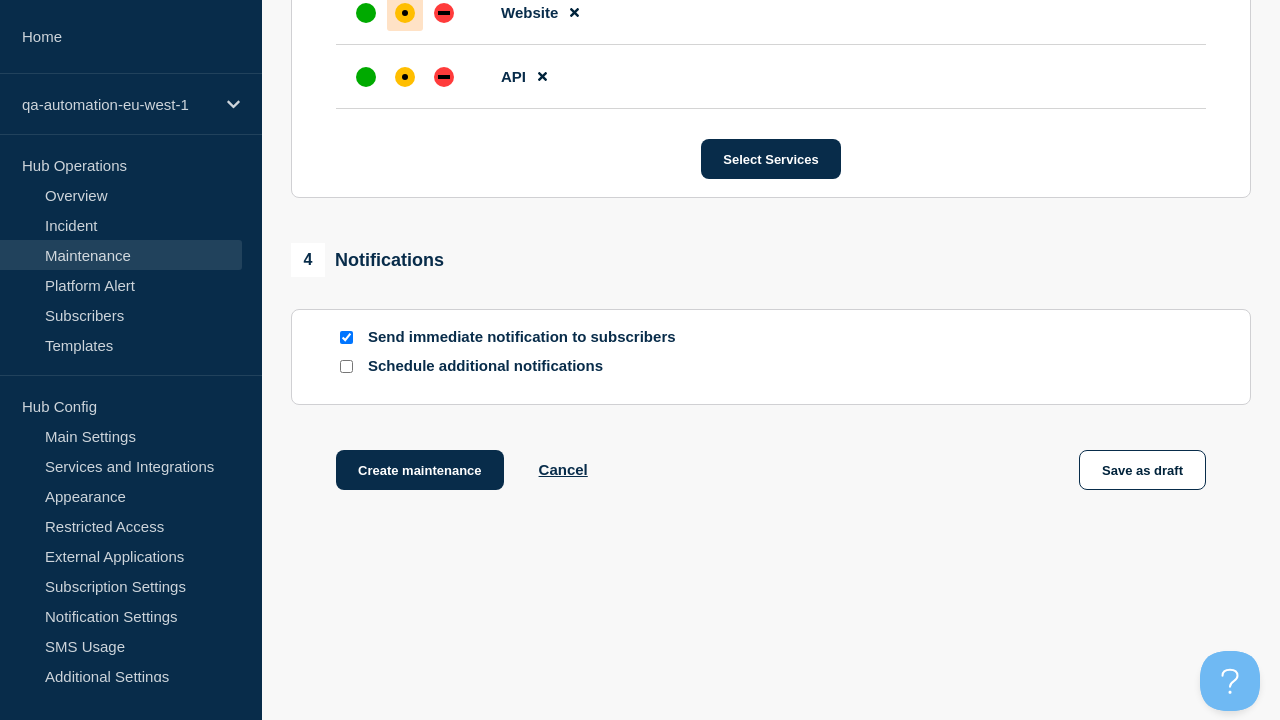 click at bounding box center (405, 13) 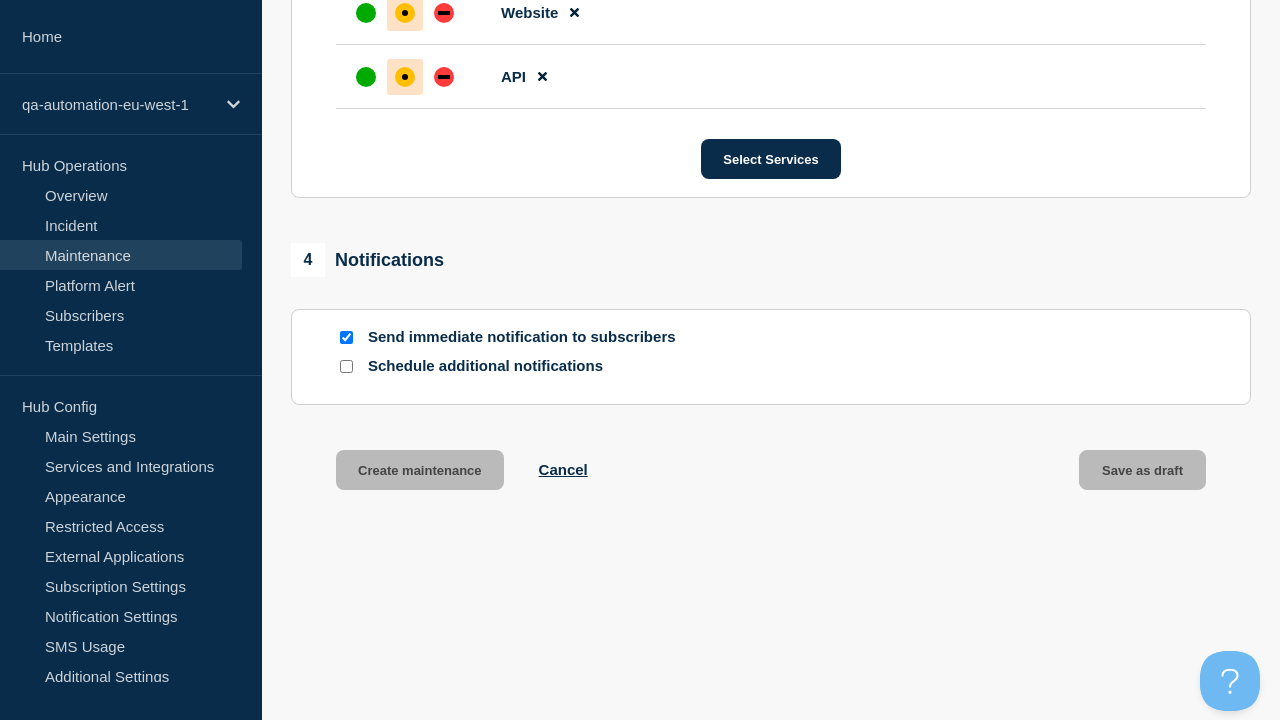 scroll, scrollTop: 1300, scrollLeft: 0, axis: vertical 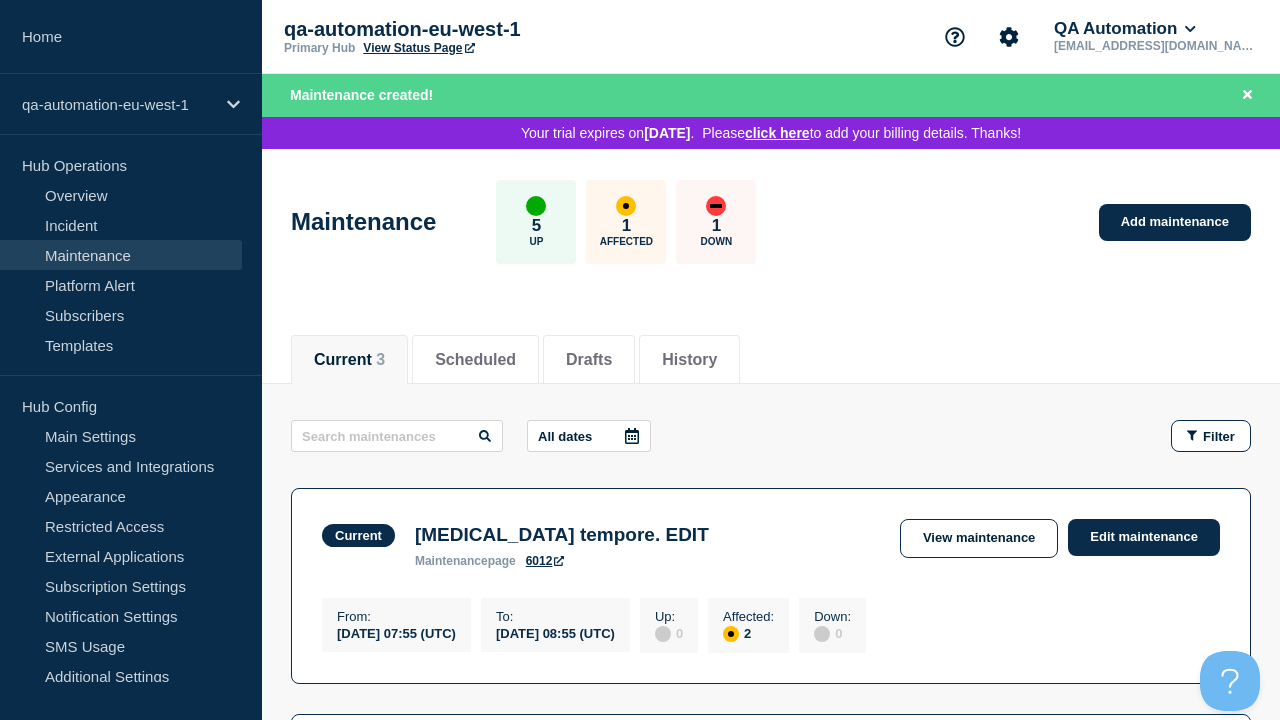 click on "Edit maintenance" at bounding box center (1144, 1011) 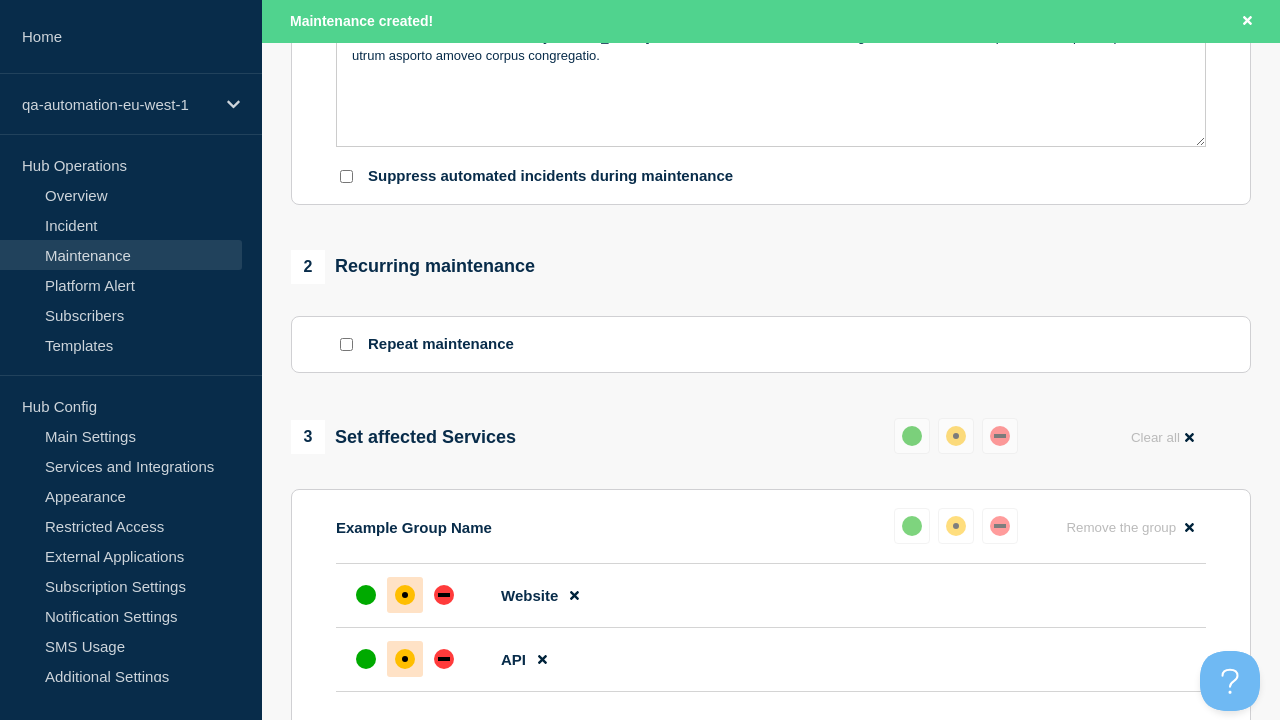 type on "Adicio talis curvo inflammatio. EDIT" 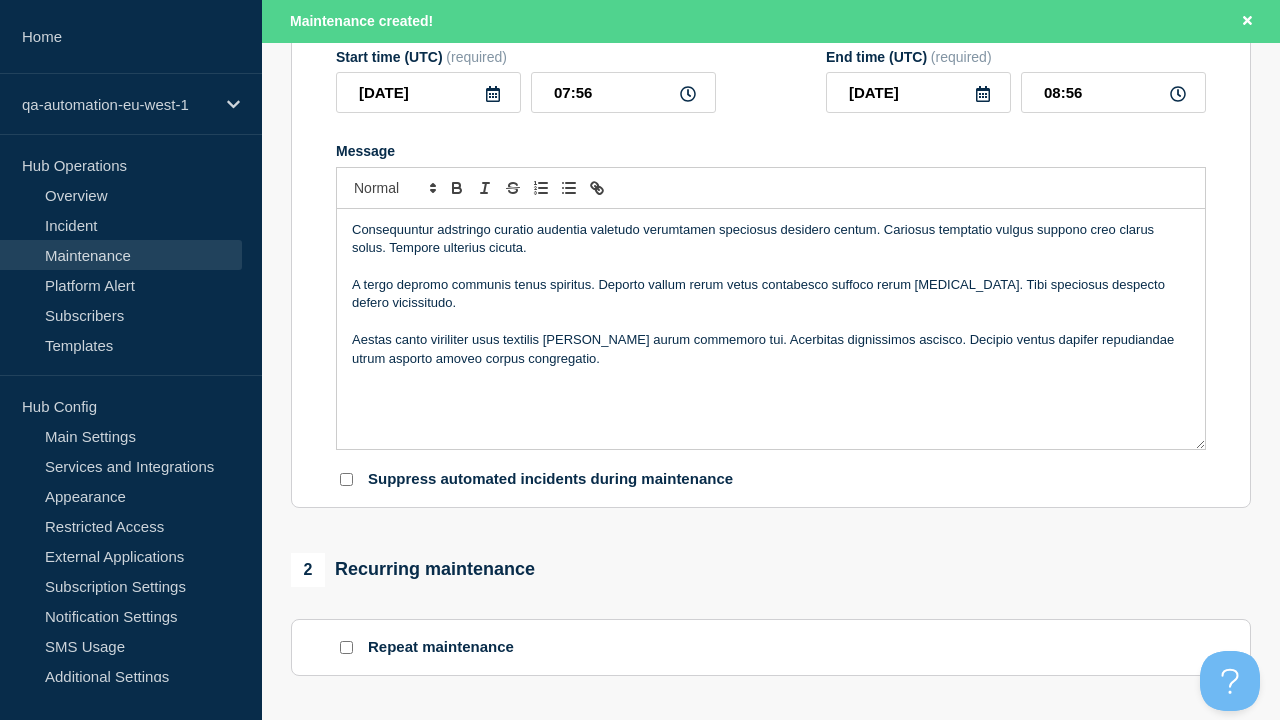 click on "Save & Publish" at bounding box center (405, 1356) 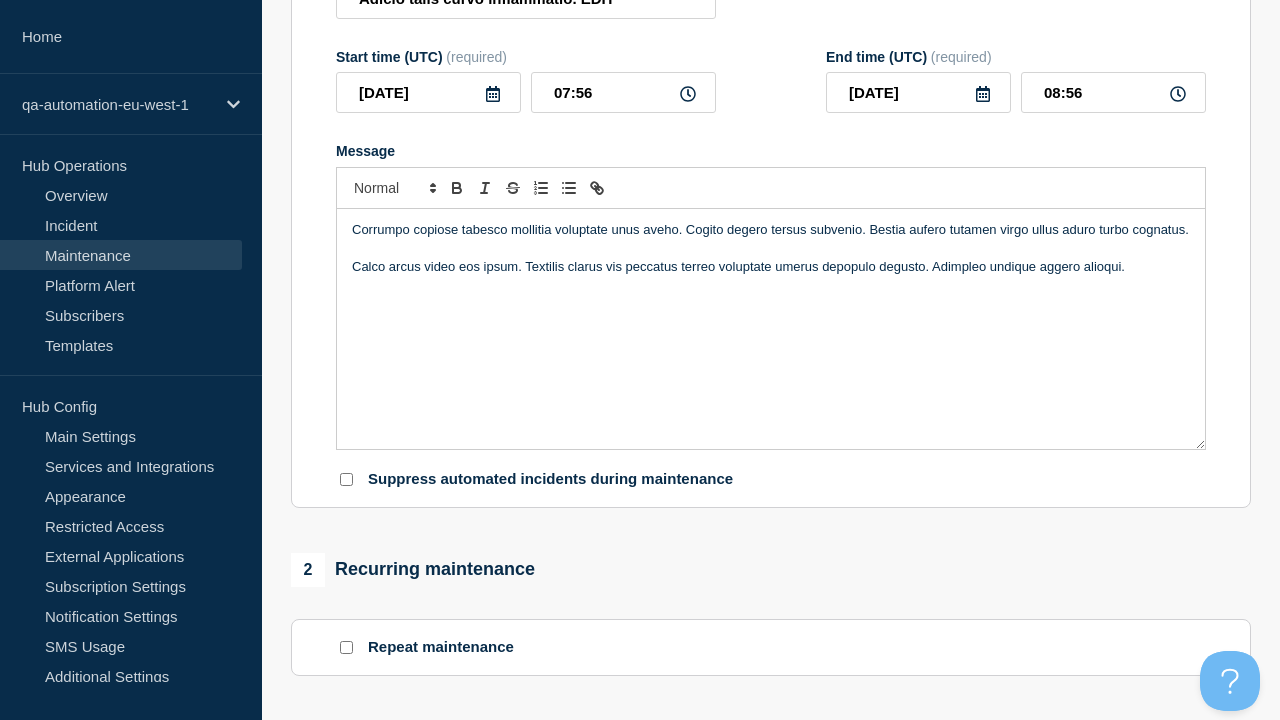 scroll, scrollTop: 1204, scrollLeft: 0, axis: vertical 